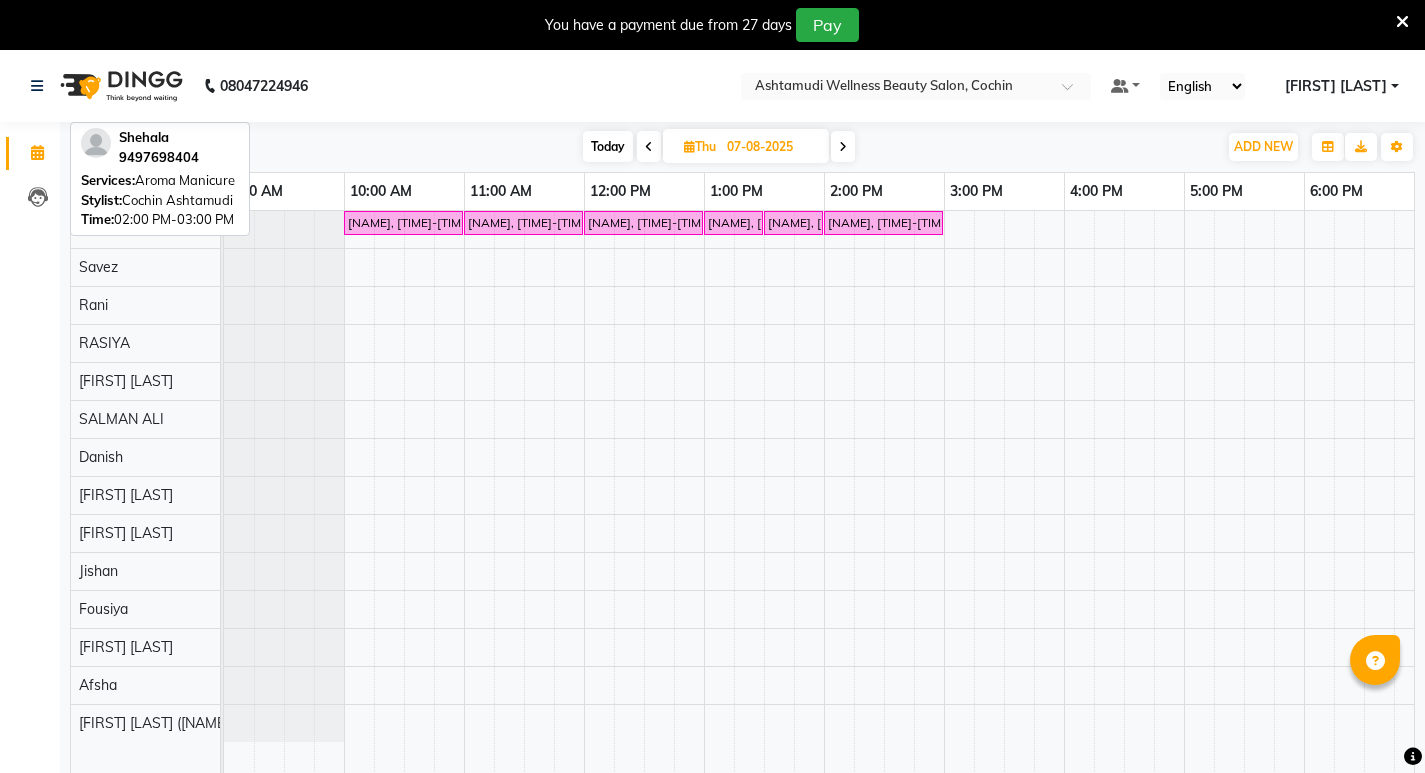 scroll, scrollTop: 0, scrollLeft: 0, axis: both 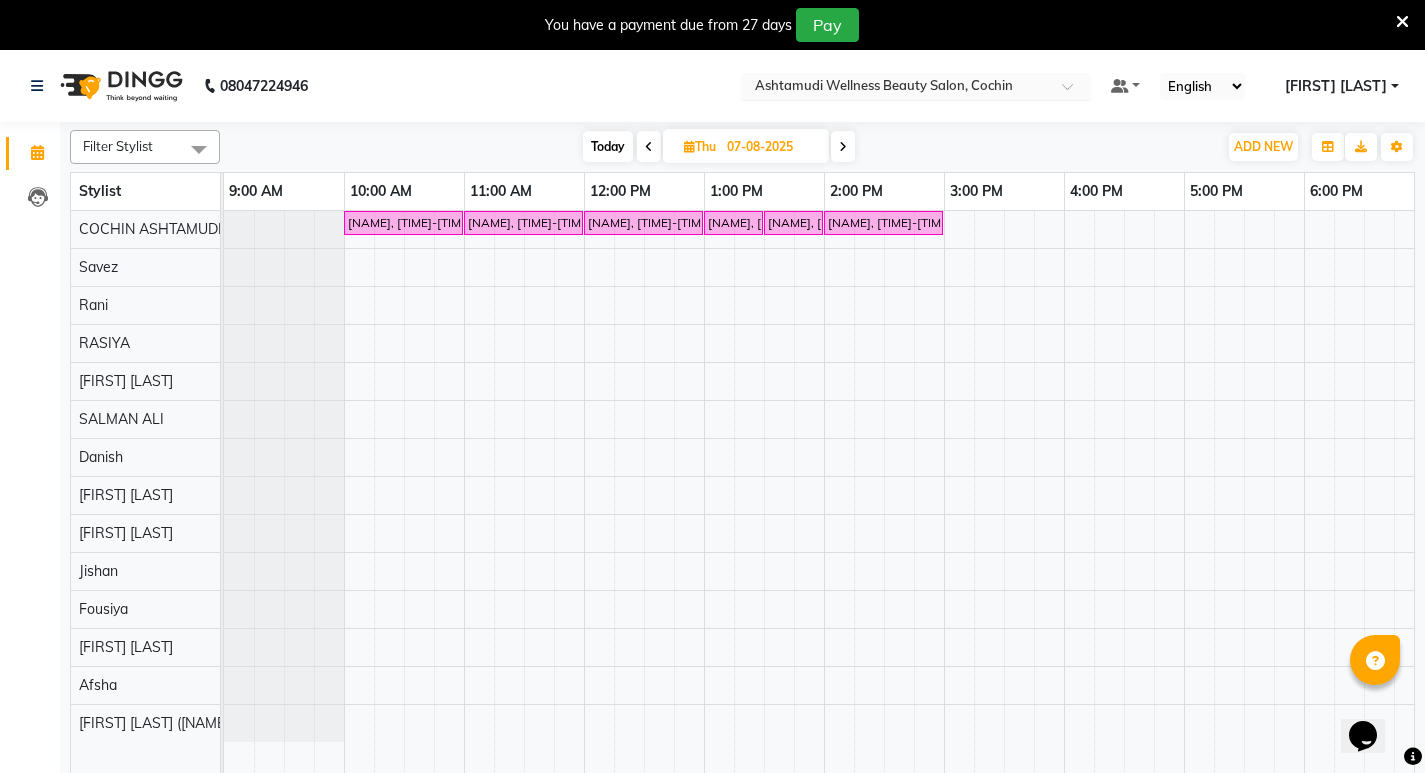 click at bounding box center (916, 88) 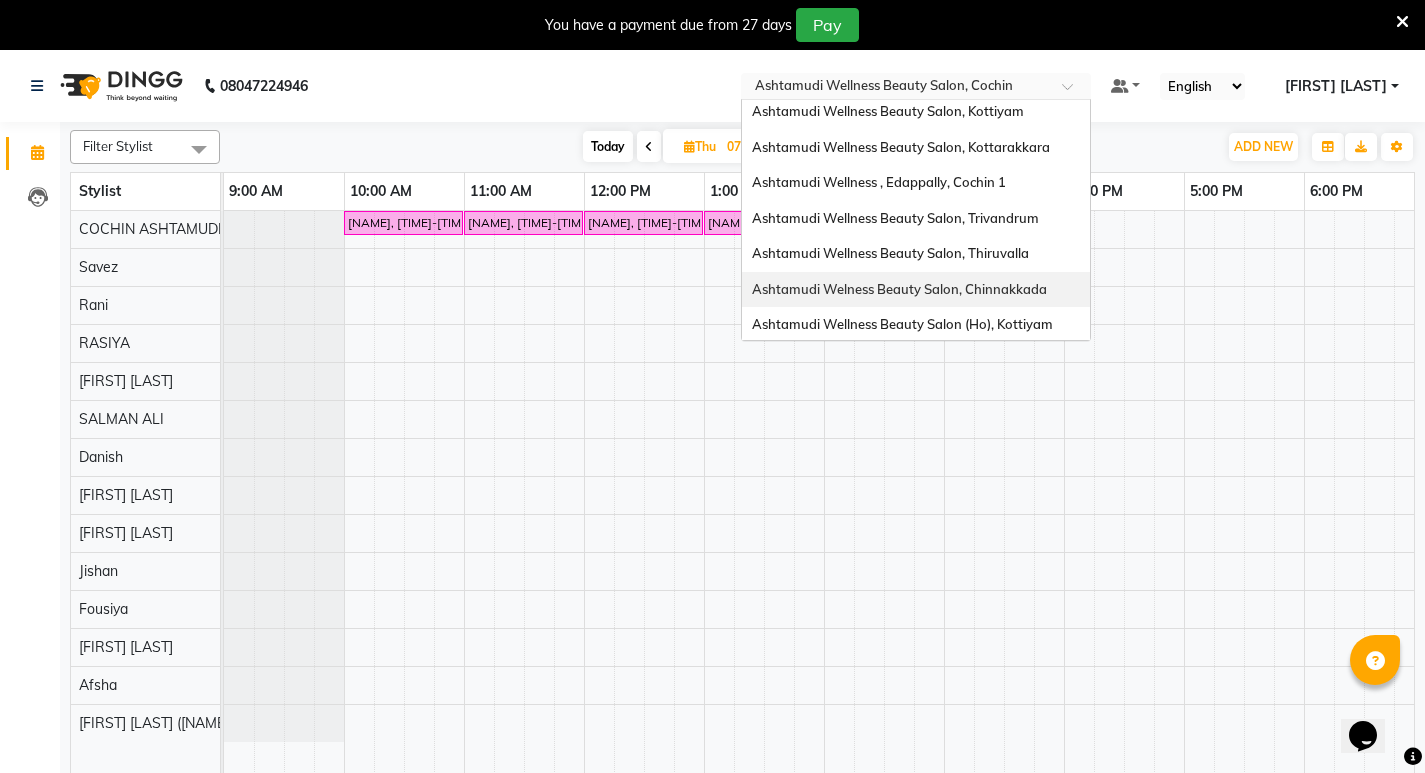 scroll, scrollTop: 212, scrollLeft: 0, axis: vertical 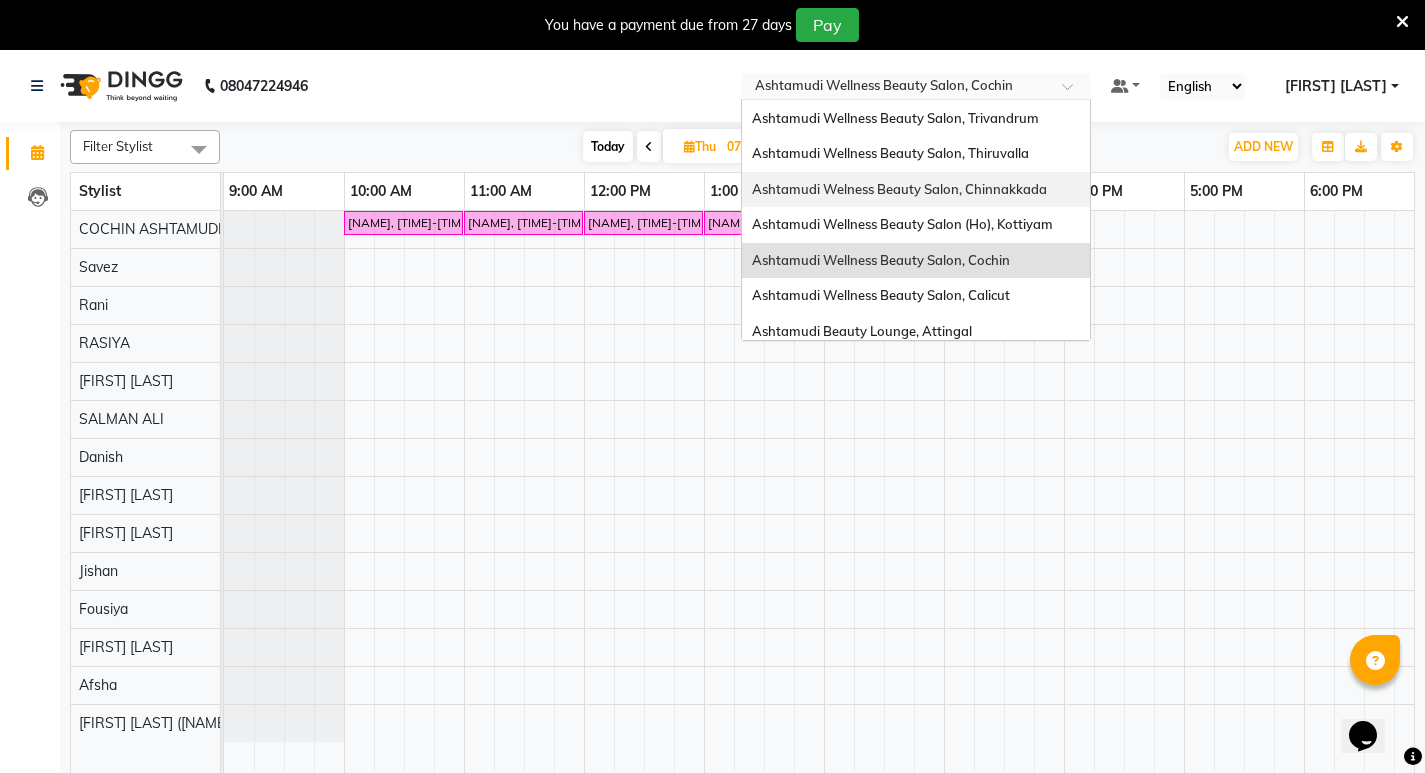 click on "Ashtamudi Welness Beauty Salon, Chinnakkada" at bounding box center (916, 190) 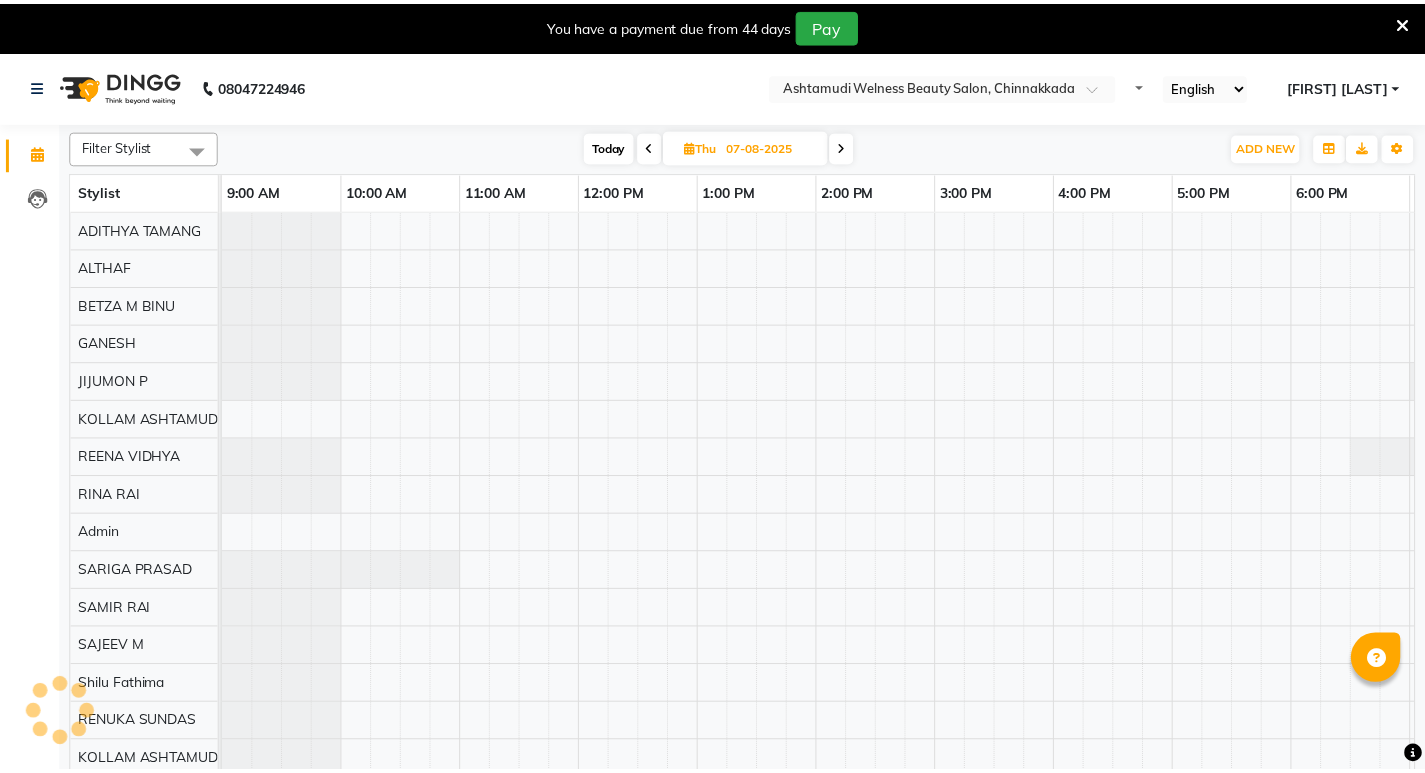 scroll, scrollTop: 0, scrollLeft: 0, axis: both 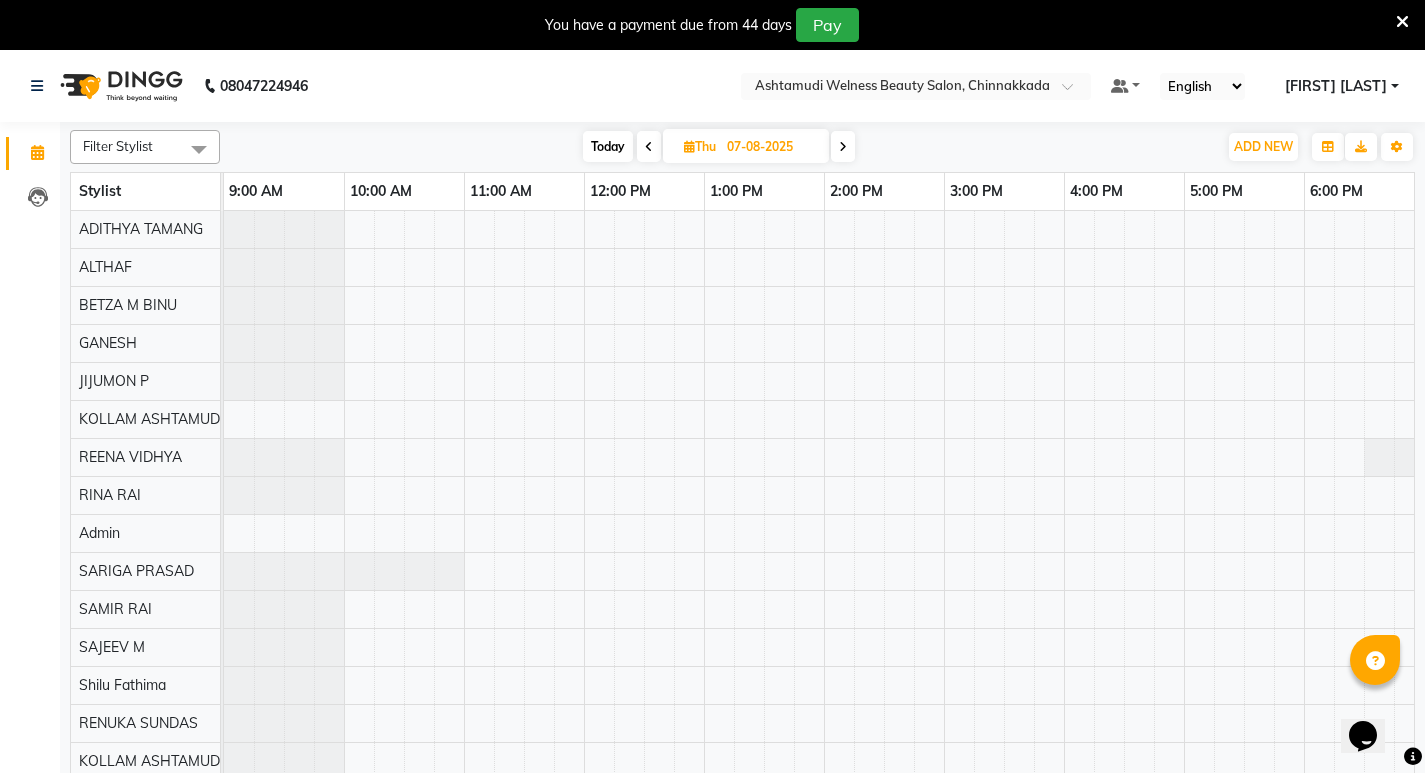 click at bounding box center [649, 146] 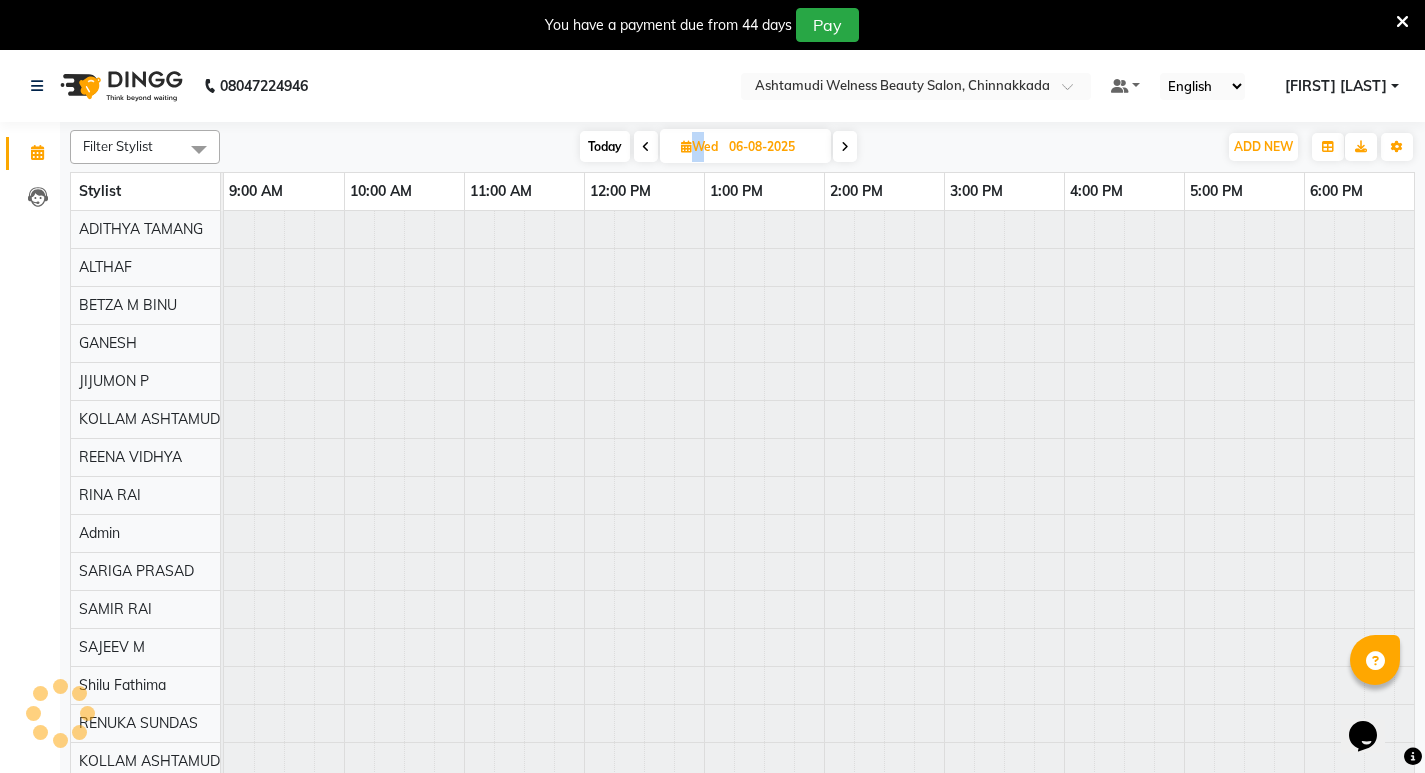 click at bounding box center (646, 147) 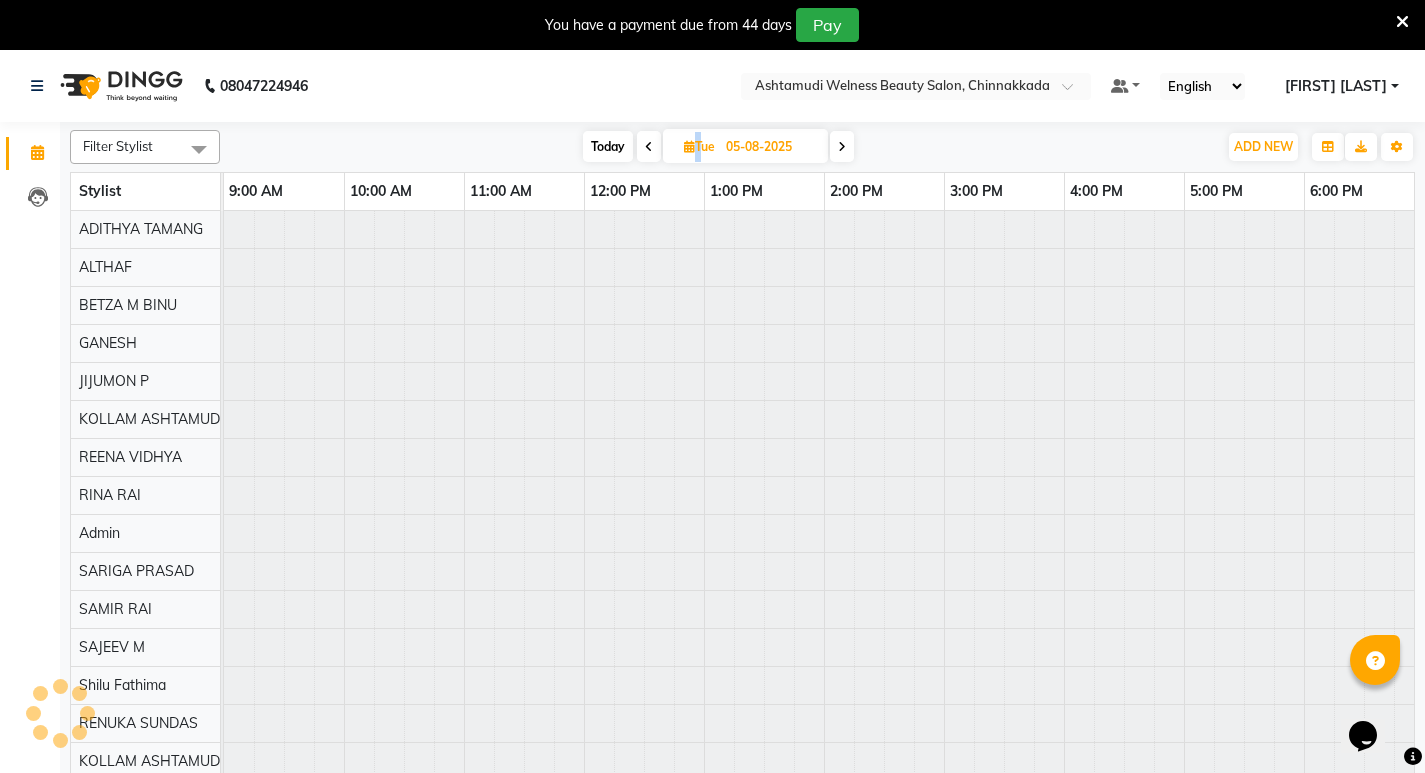 scroll, scrollTop: 0, scrollLeft: 0, axis: both 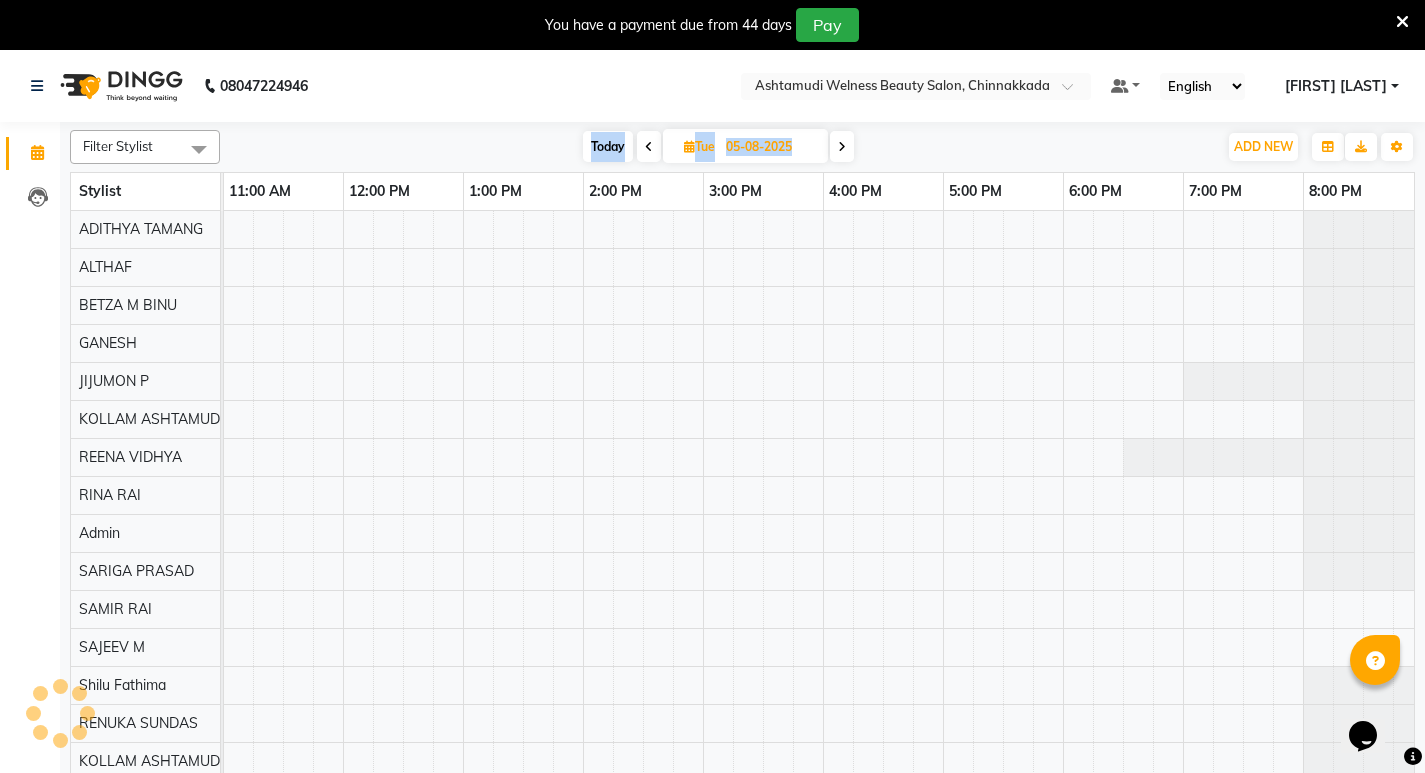 click at bounding box center [649, 146] 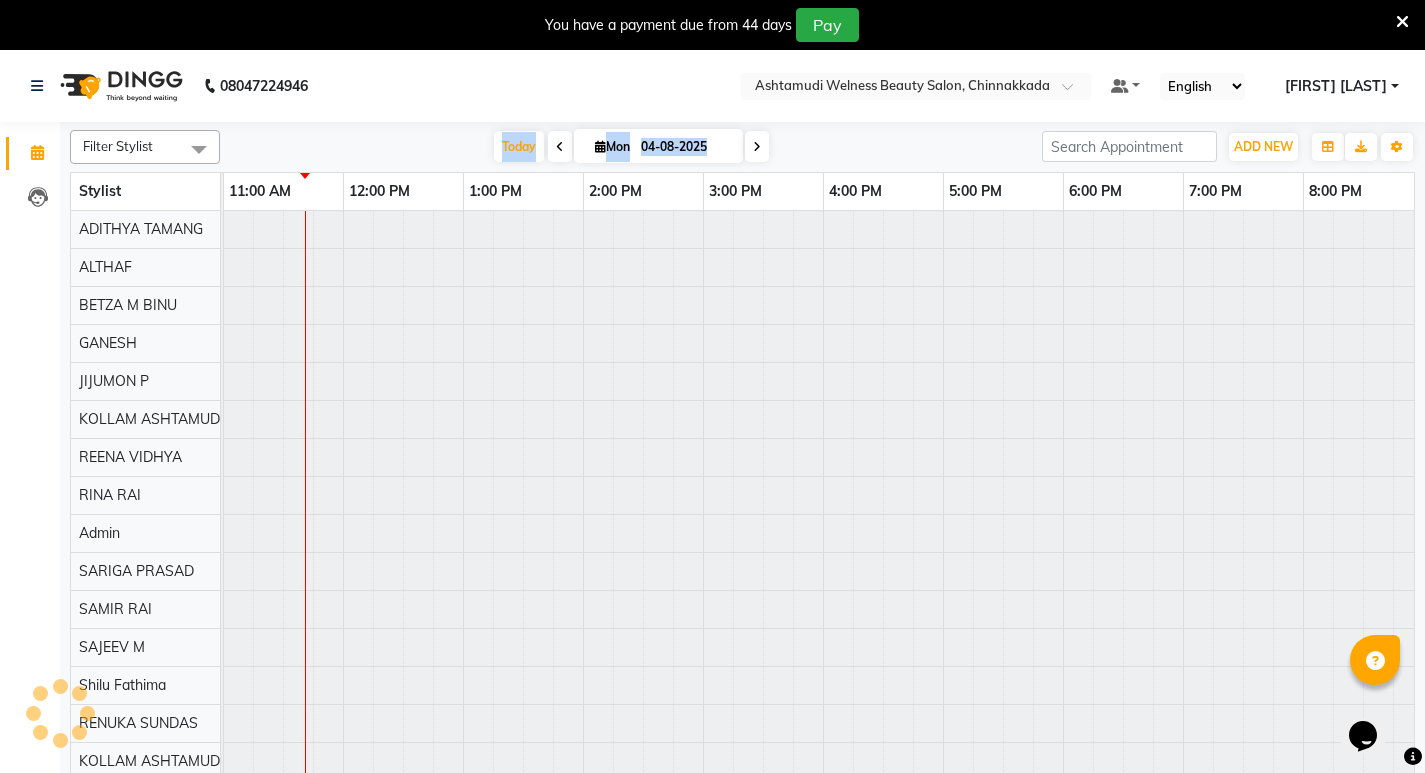 scroll, scrollTop: 0, scrollLeft: 241, axis: horizontal 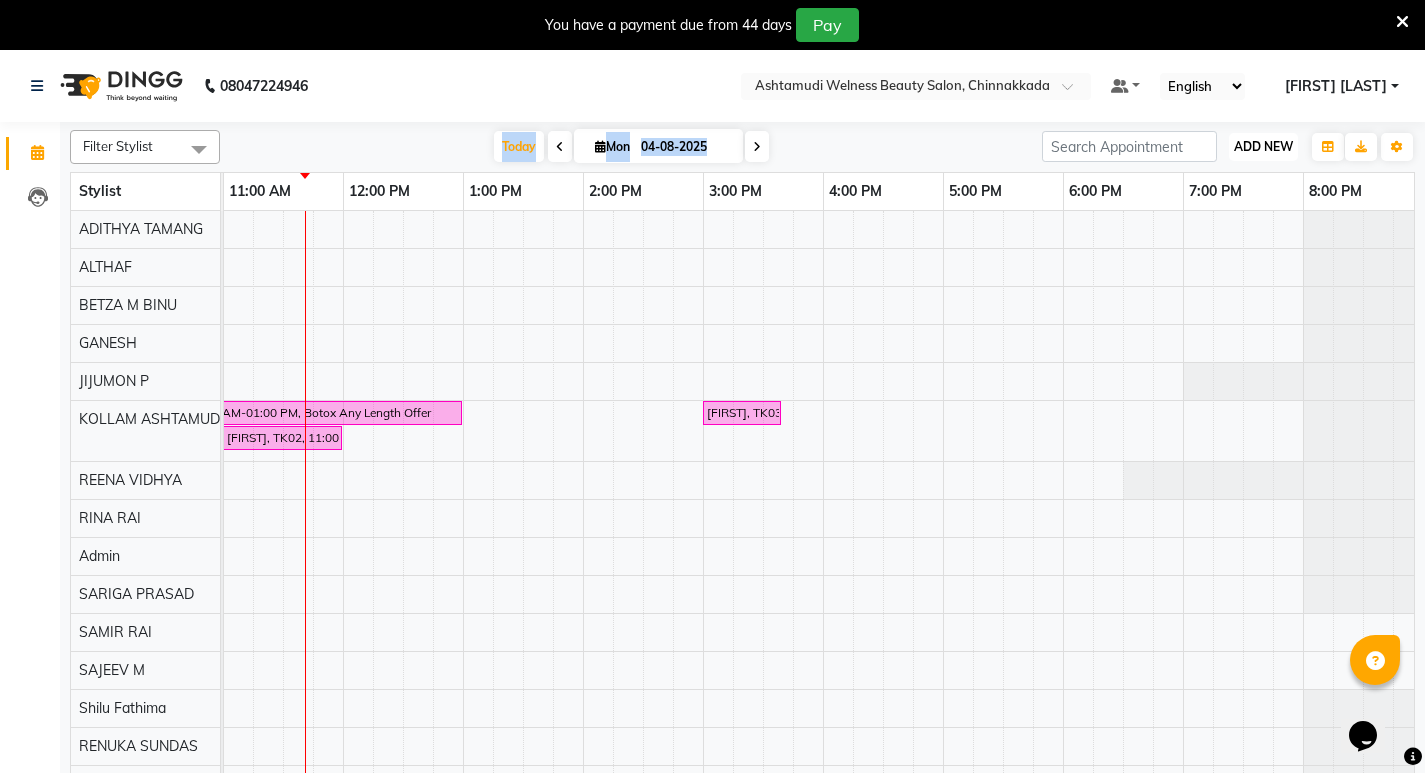 click on "ADD NEW" at bounding box center (1263, 146) 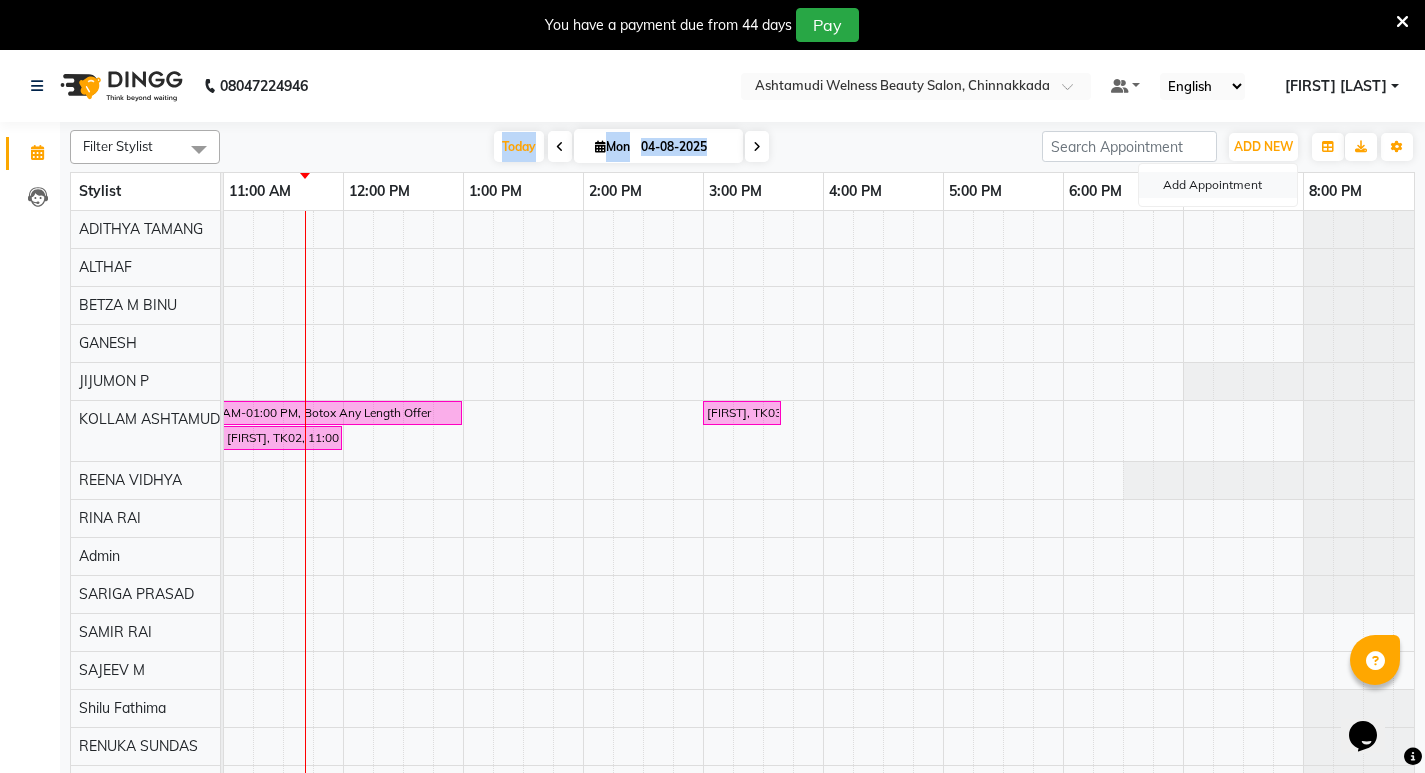 click on "Add Appointment" at bounding box center (1218, 185) 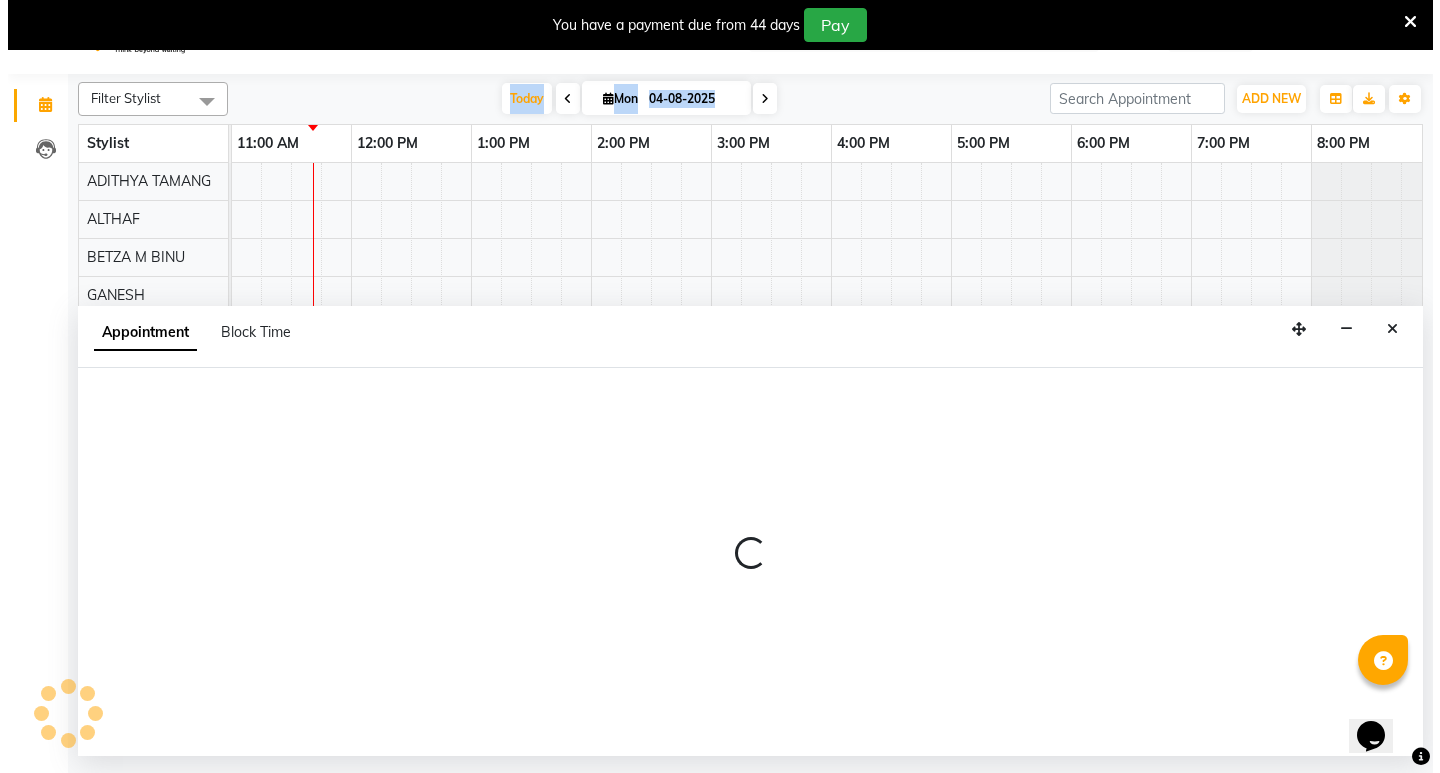 scroll, scrollTop: 50, scrollLeft: 0, axis: vertical 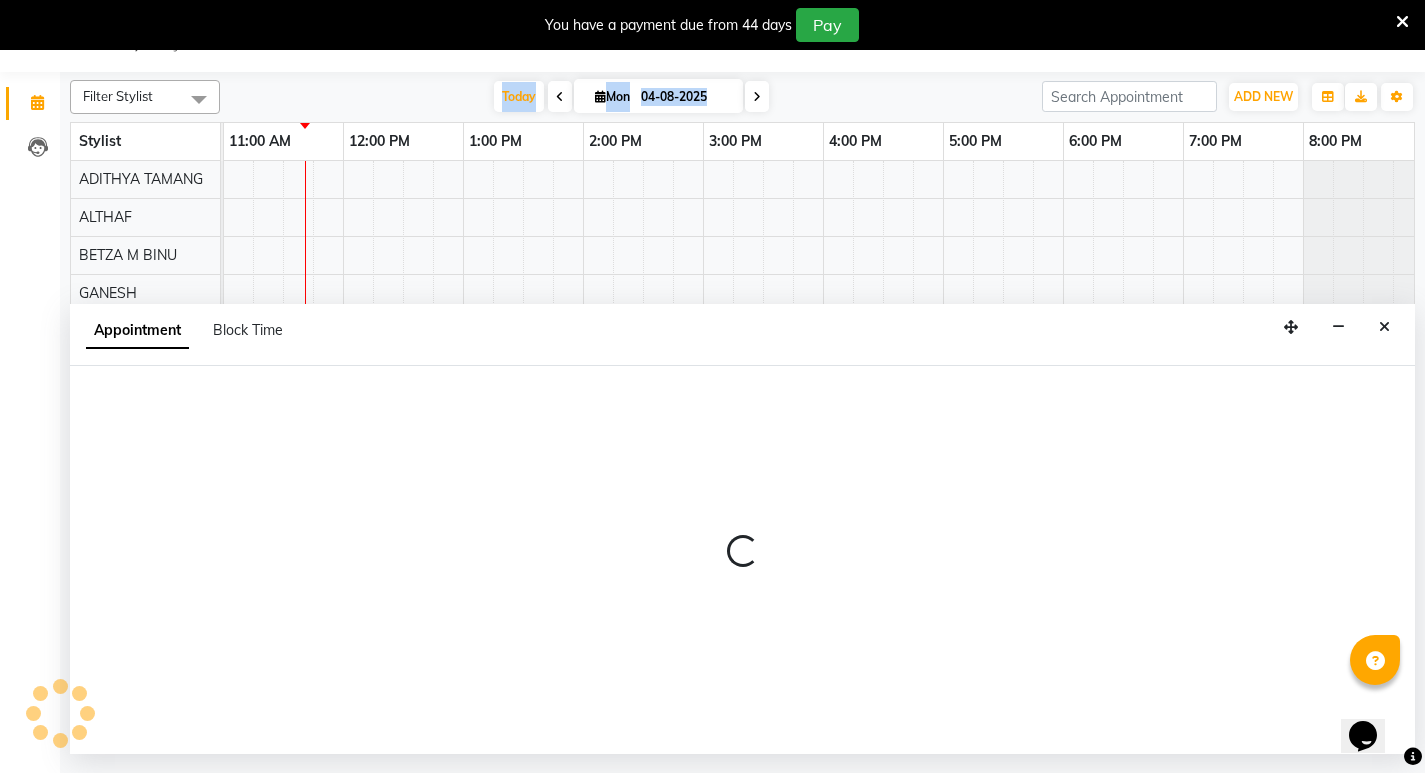 select on "600" 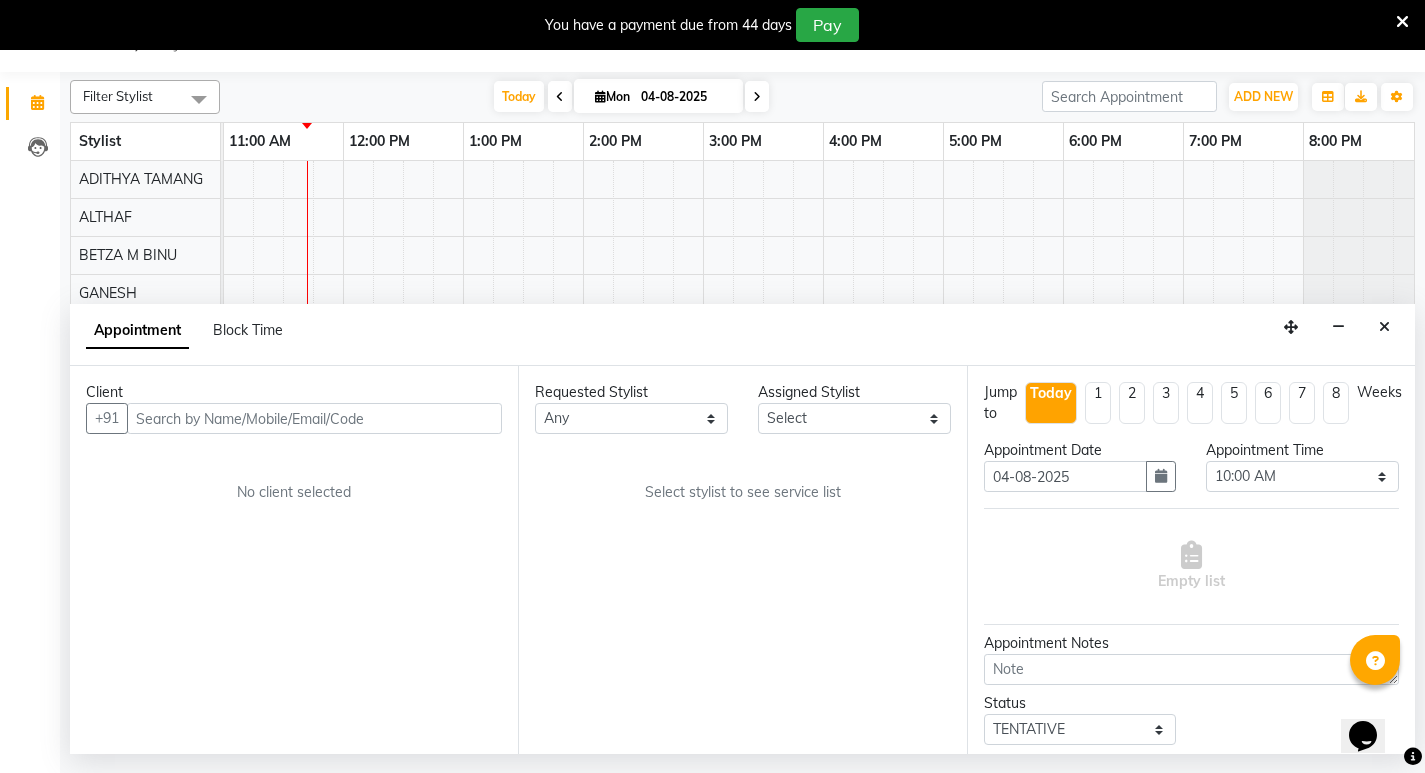click at bounding box center (314, 418) 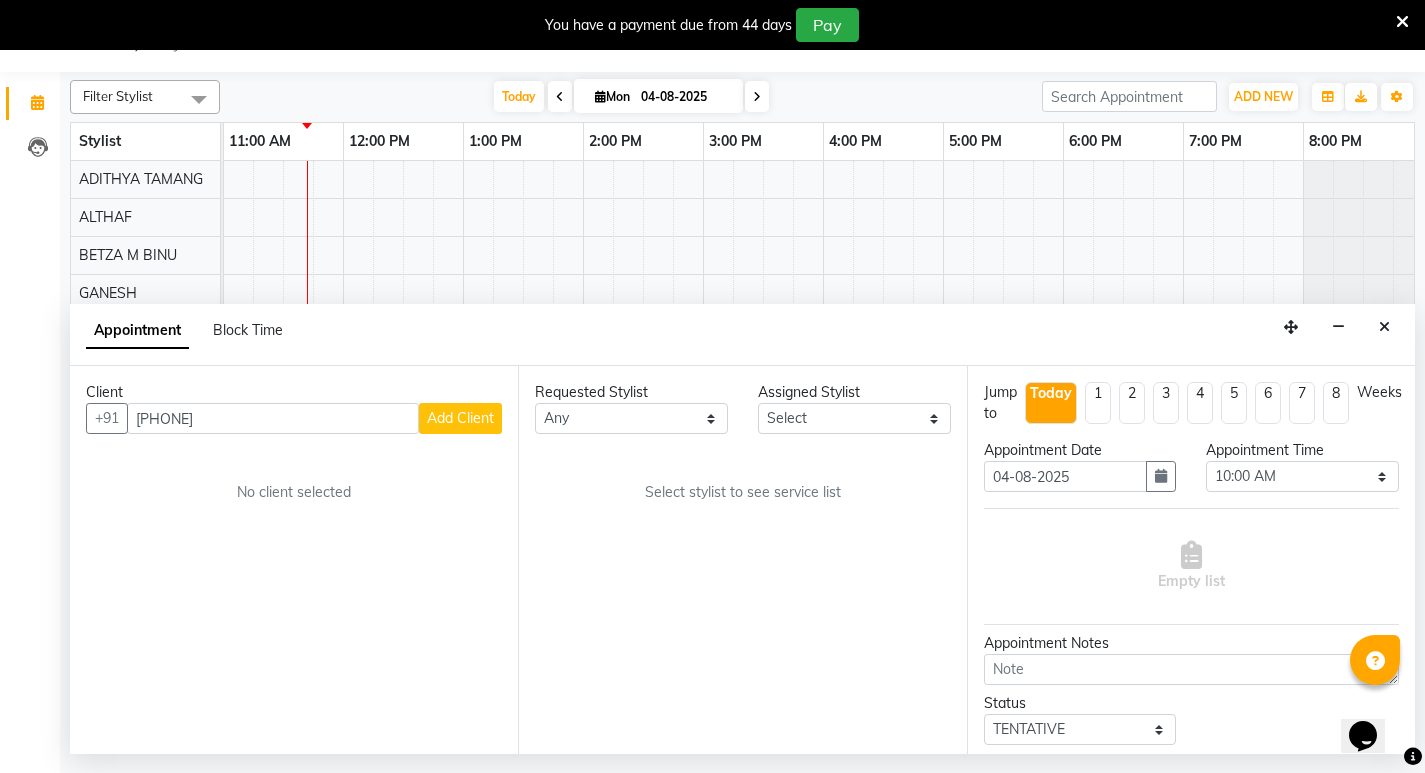 click on "919495708921" at bounding box center [273, 418] 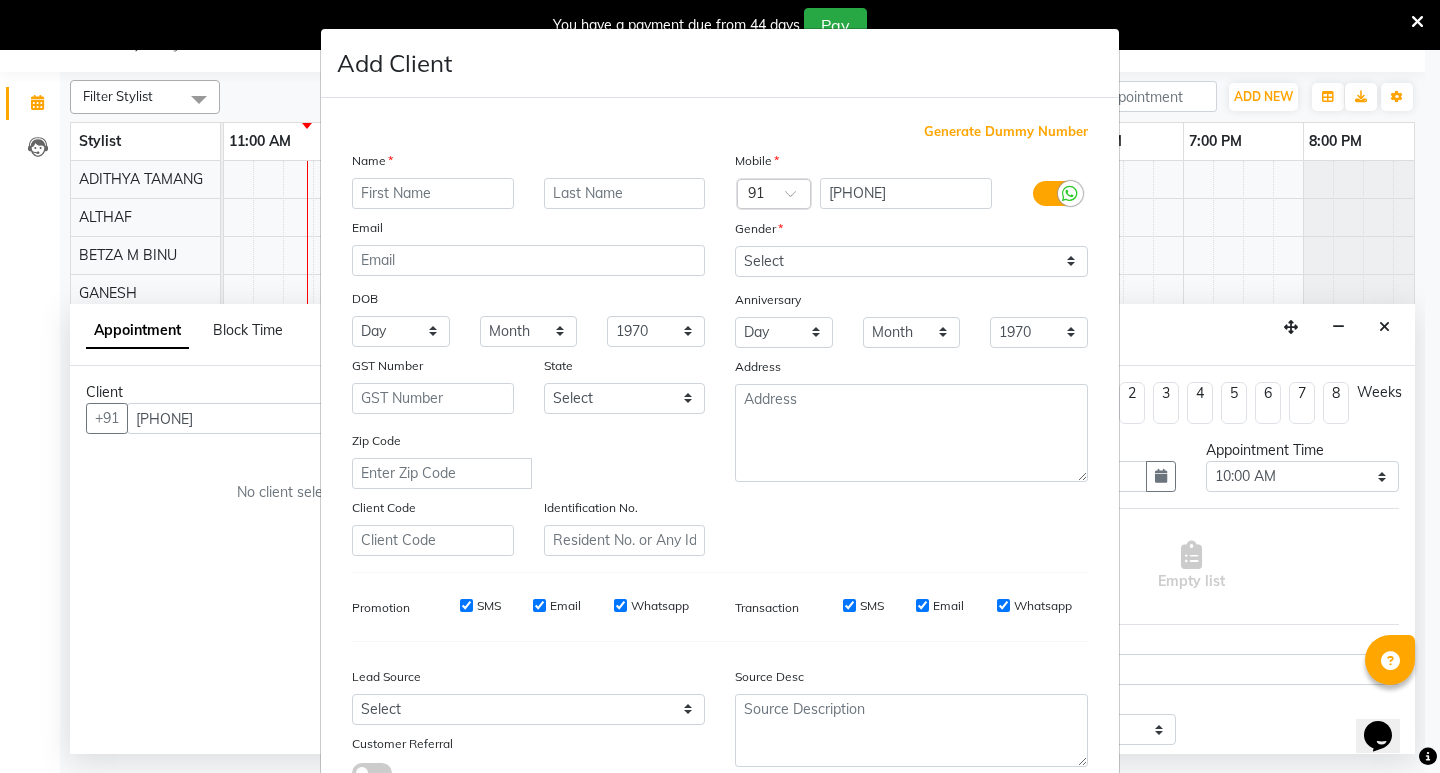 click at bounding box center [433, 193] 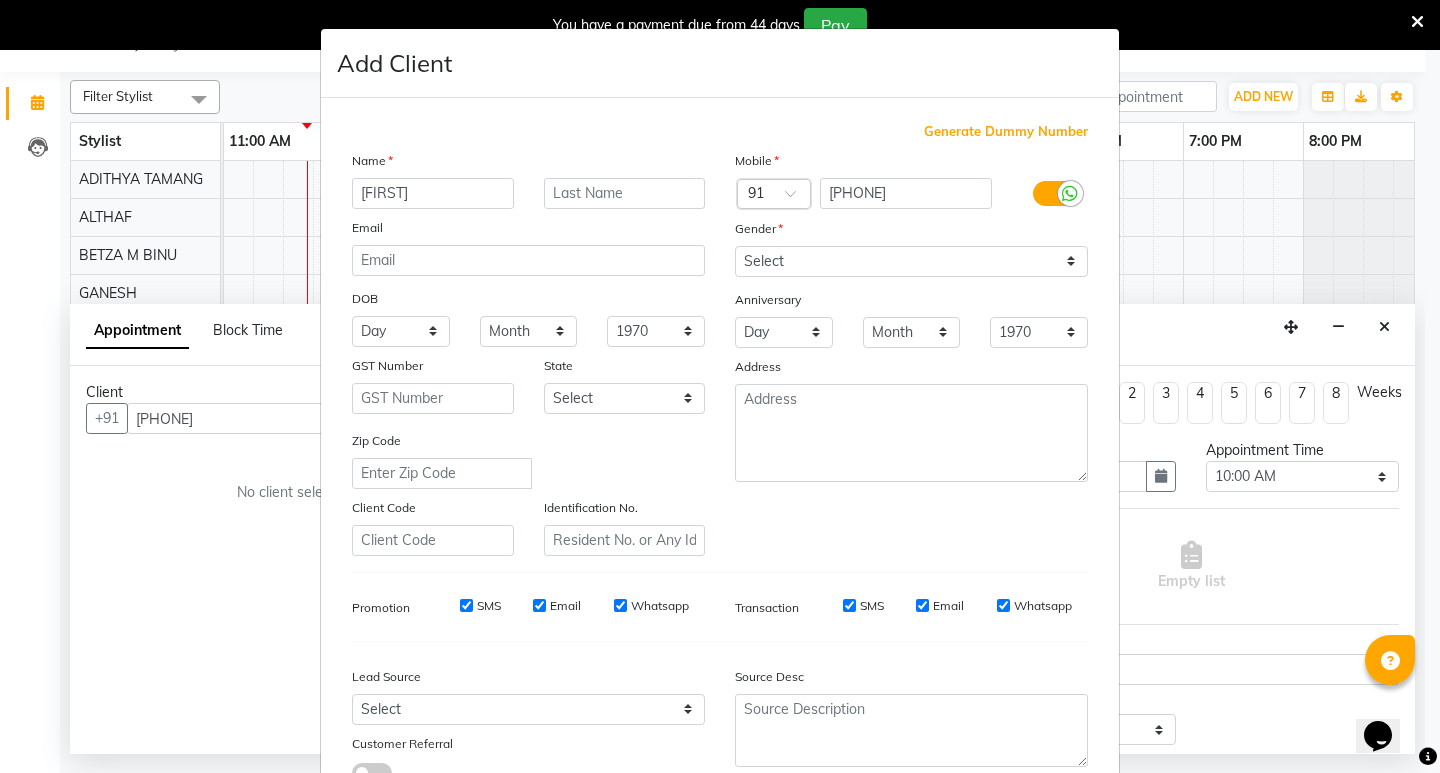 type on "NIDHITHA" 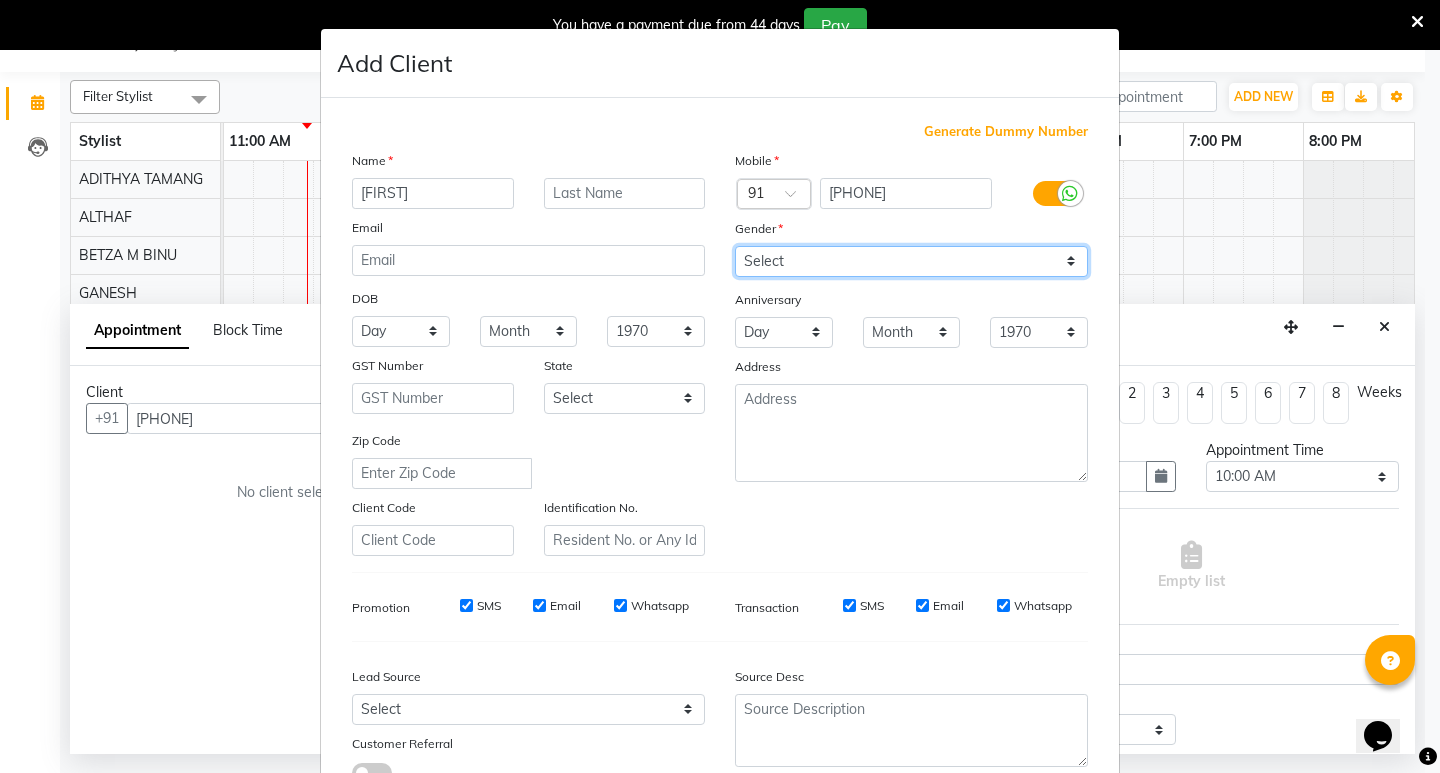 click on "Select Male Female Other Prefer Not To Say" at bounding box center (911, 261) 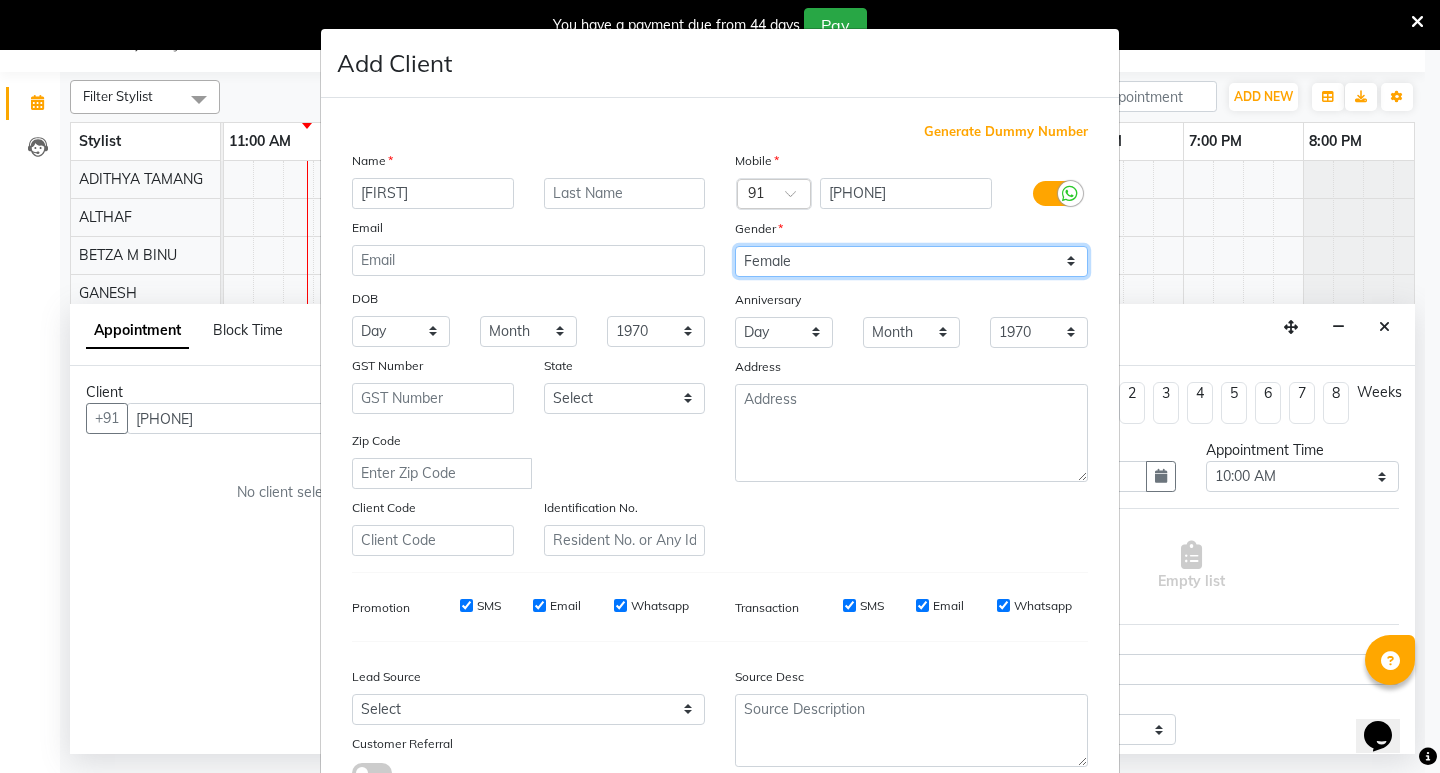 click on "Select Male Female Other Prefer Not To Say" at bounding box center (911, 261) 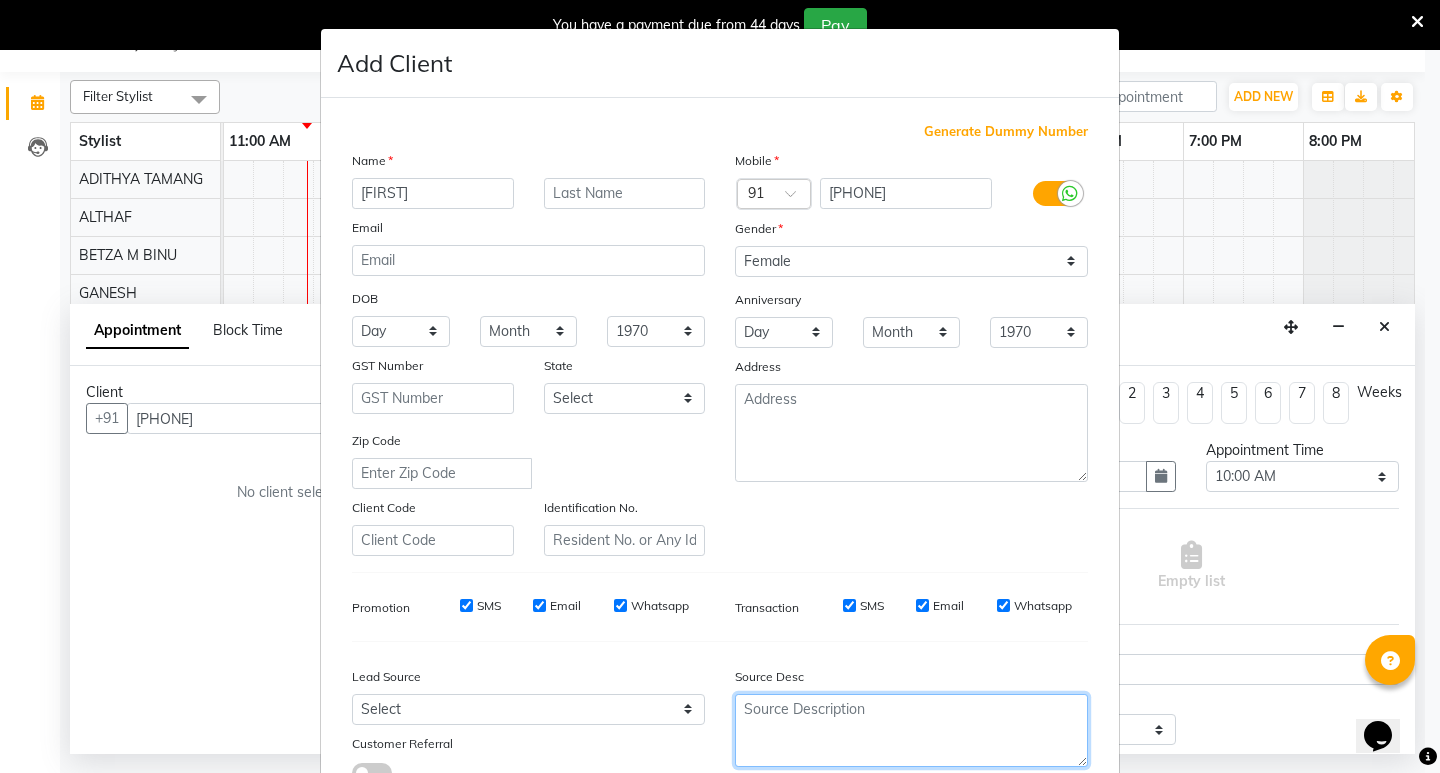 click at bounding box center (911, 730) 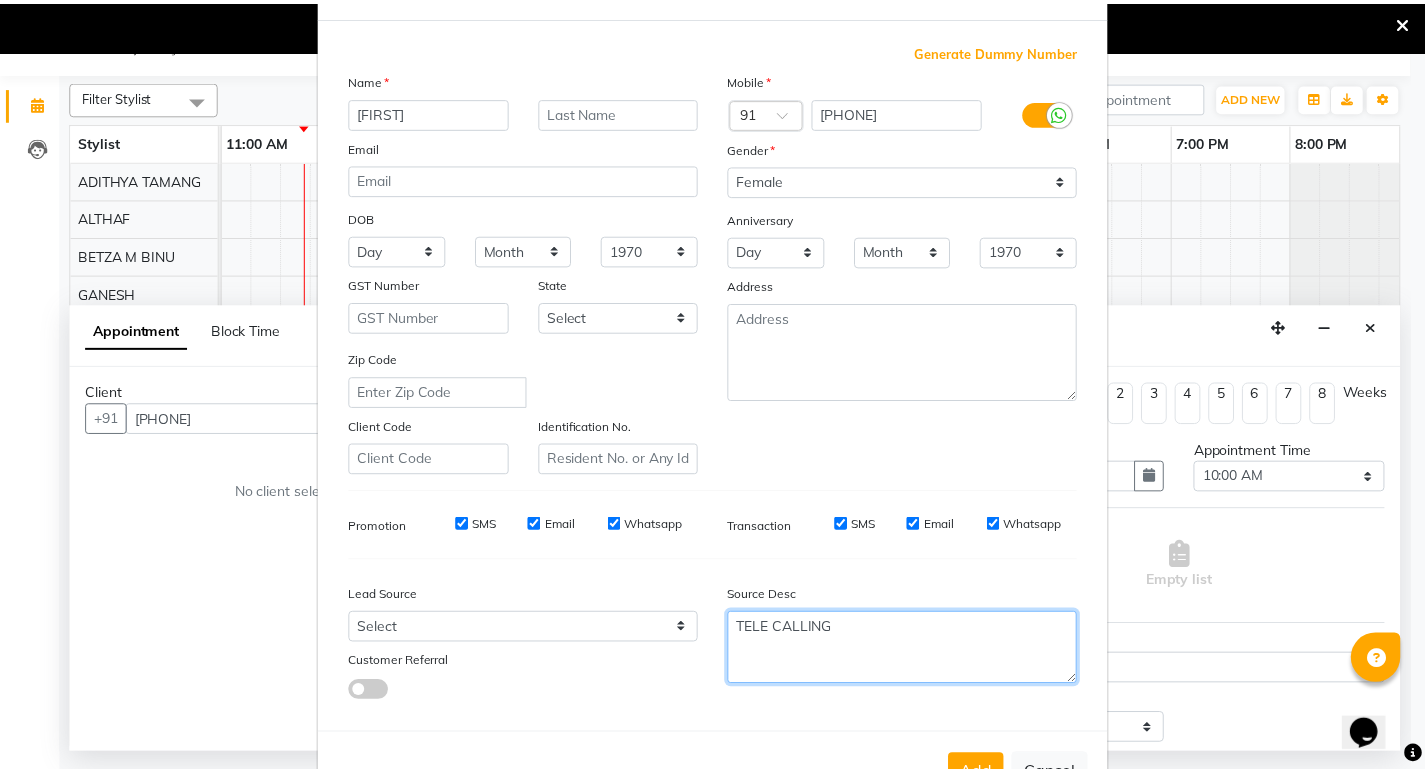 scroll, scrollTop: 150, scrollLeft: 0, axis: vertical 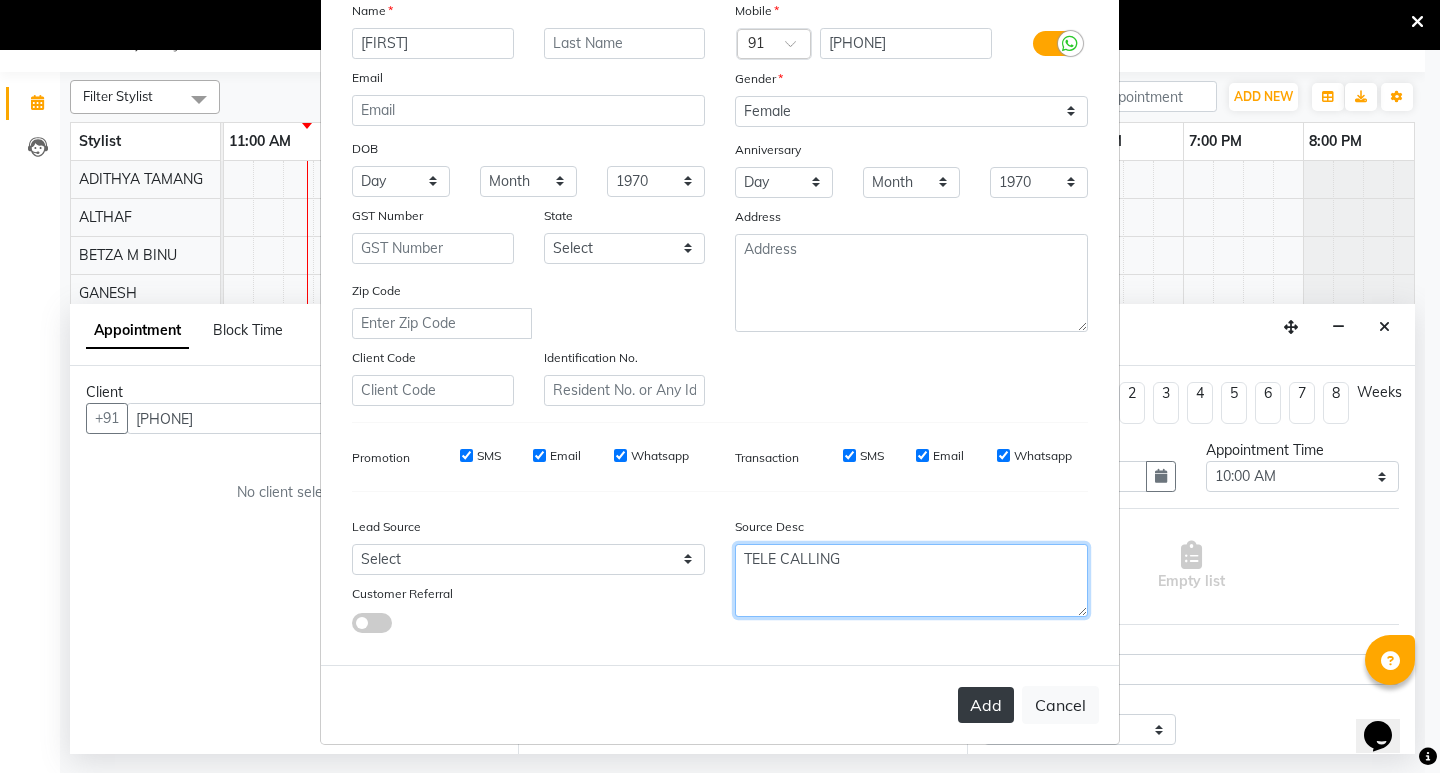 type on "TELE CALLING" 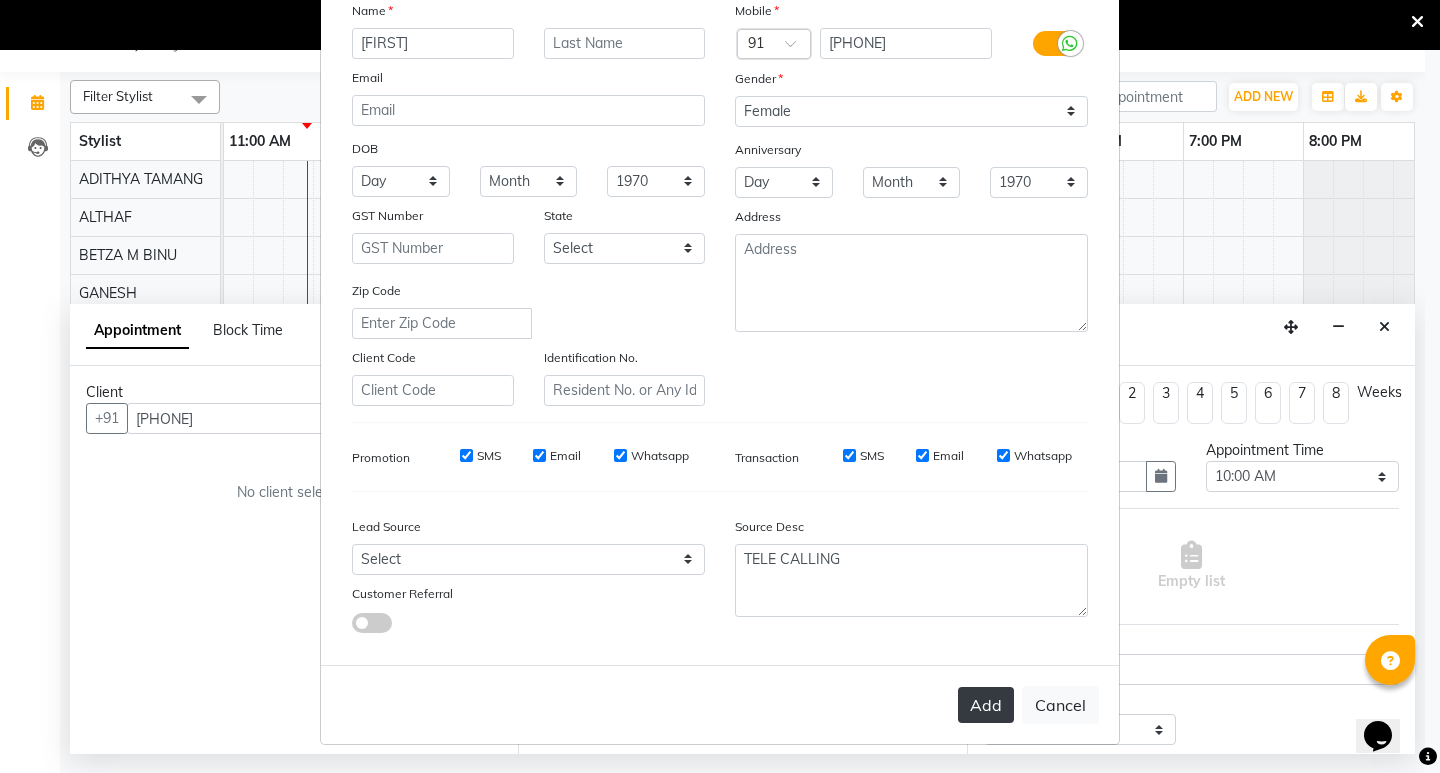 click on "Add" at bounding box center (986, 705) 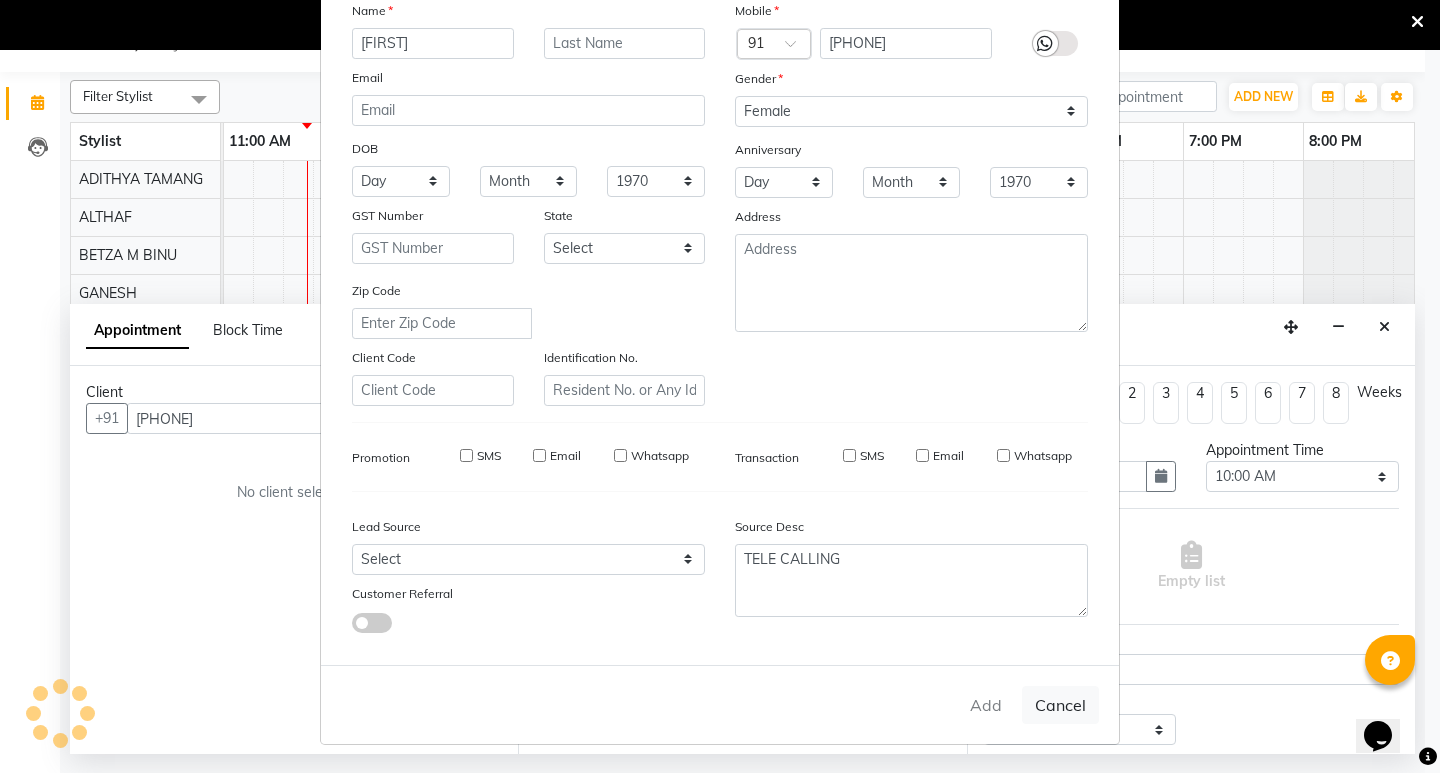 type on "94******21" 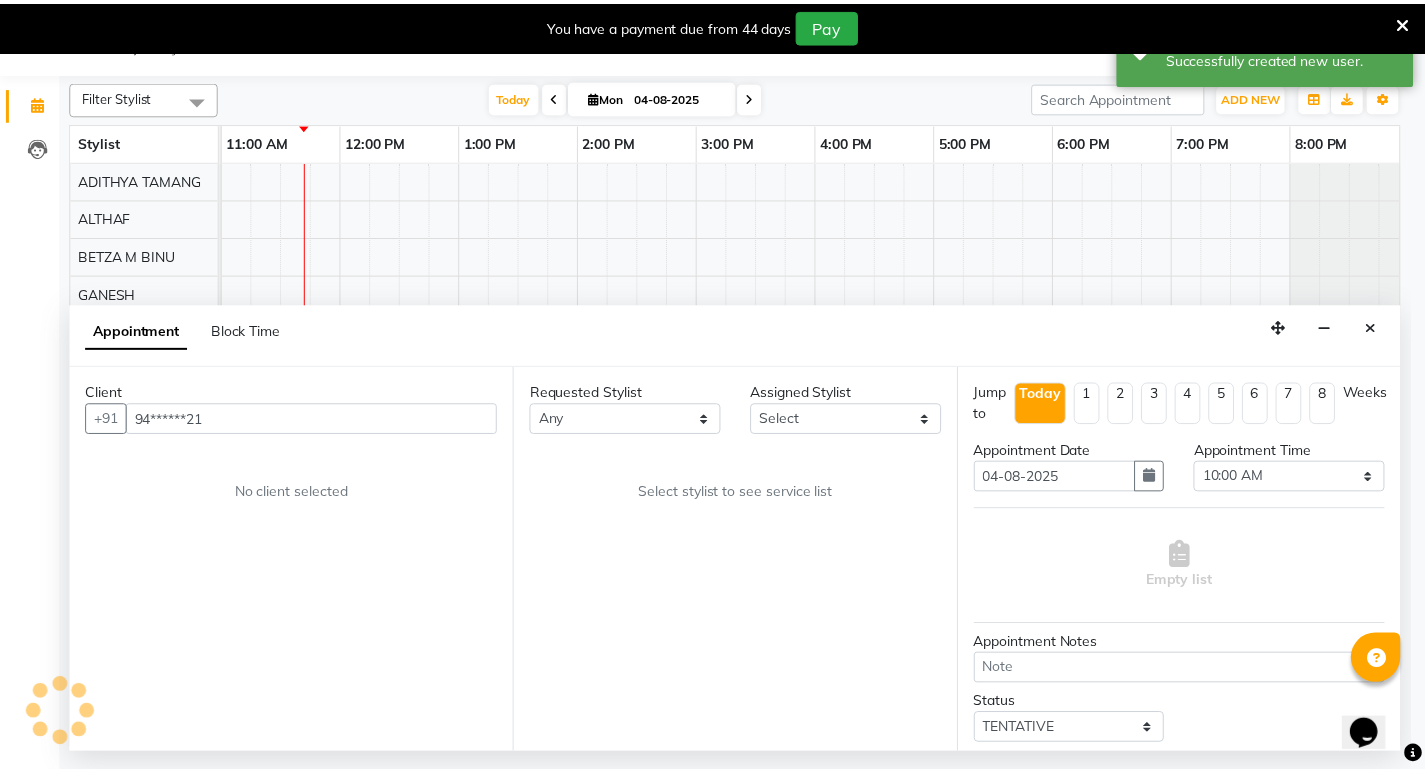scroll, scrollTop: 0, scrollLeft: 235, axis: horizontal 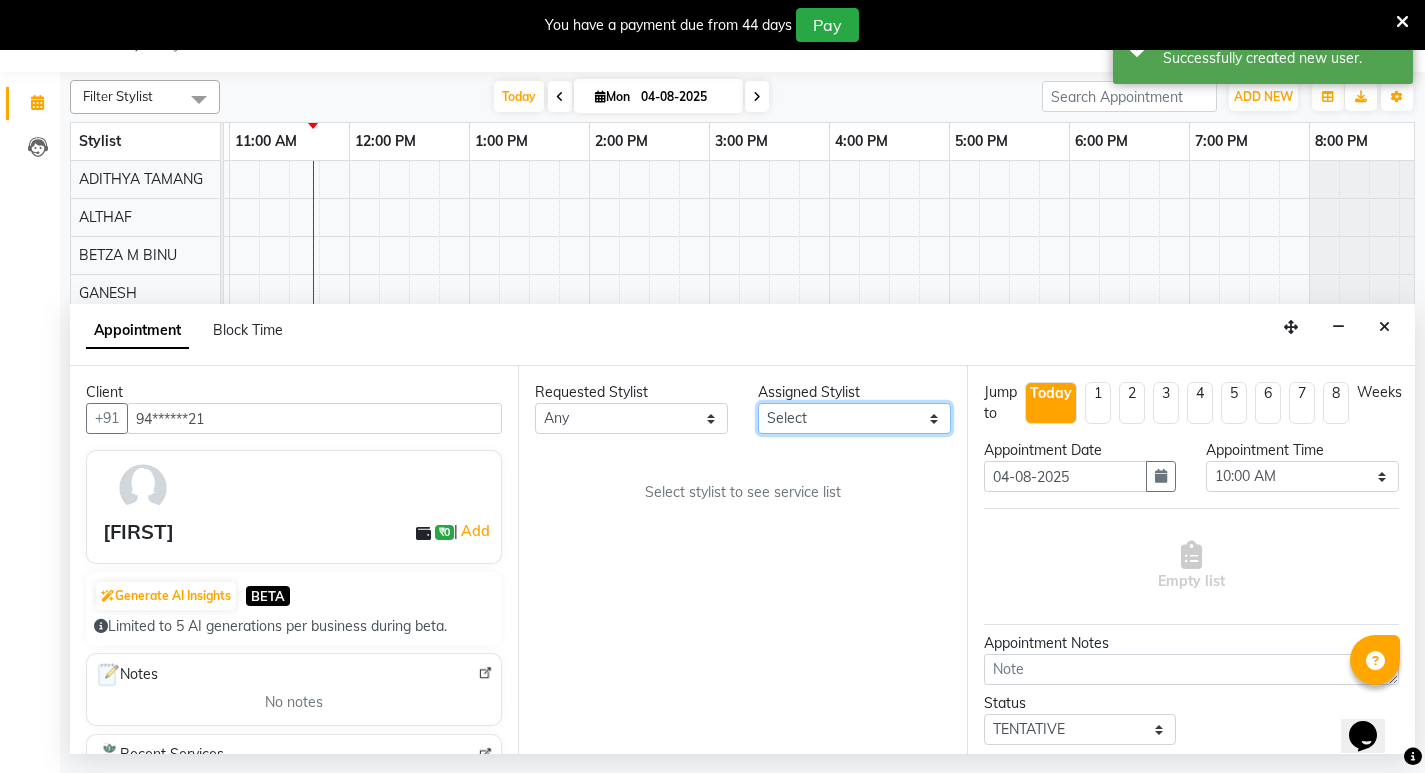click on "Select ADITHYA   TAMANG Admin ALTHAF  Anitha  ATHIRA SANAL BETZA  M BINU GANESH  JIJUMON  P Kavya KOLLAM ASHTAMUDI KOLLAM ASHTAMUDI NEW  Kusum MO ANWAR Rahul REENA  VIDHYA RENUKA SUNDAS Revathy B Nair RINA RAI SAJEEV M SAMIR RAI SARIGA PRASAD Shilu Fathima Shyni Salim Sibi SUKANYA Supriya" at bounding box center (854, 418) 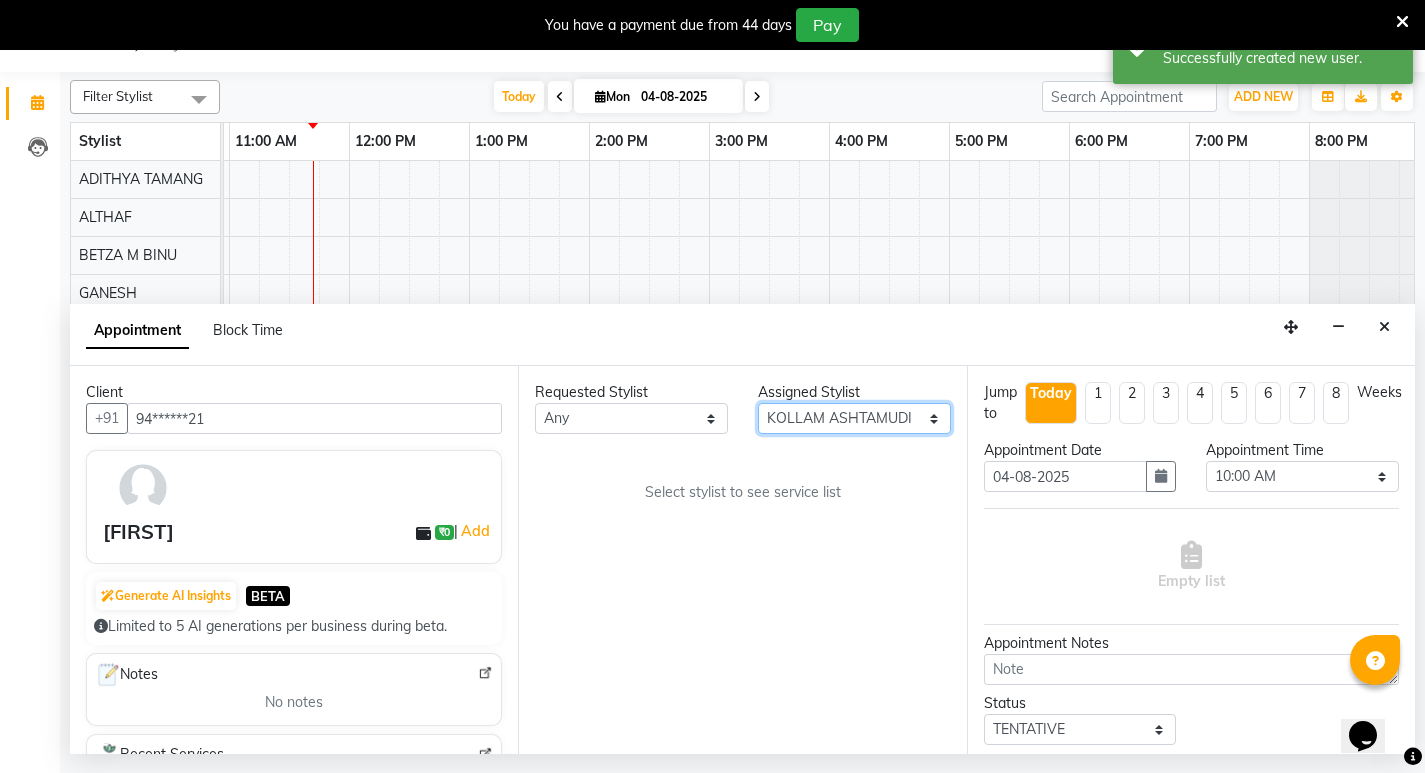 click on "Select ADITHYA   TAMANG Admin ALTHAF  Anitha  ATHIRA SANAL BETZA  M BINU GANESH  JIJUMON  P Kavya KOLLAM ASHTAMUDI KOLLAM ASHTAMUDI NEW  Kusum MO ANWAR Rahul REENA  VIDHYA RENUKA SUNDAS Revathy B Nair RINA RAI SAJEEV M SAMIR RAI SARIGA PRASAD Shilu Fathima Shyni Salim Sibi SUKANYA Supriya" at bounding box center (854, 418) 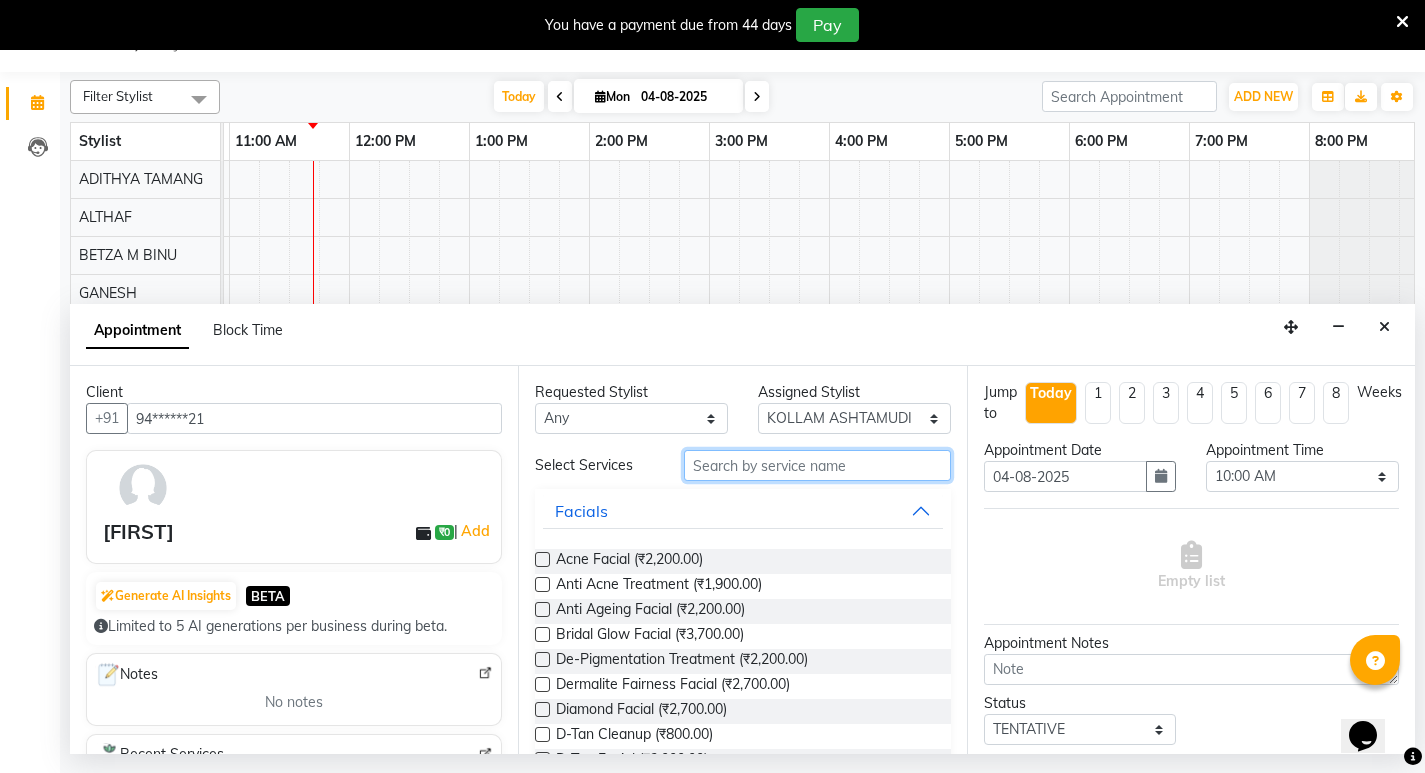 click at bounding box center (817, 465) 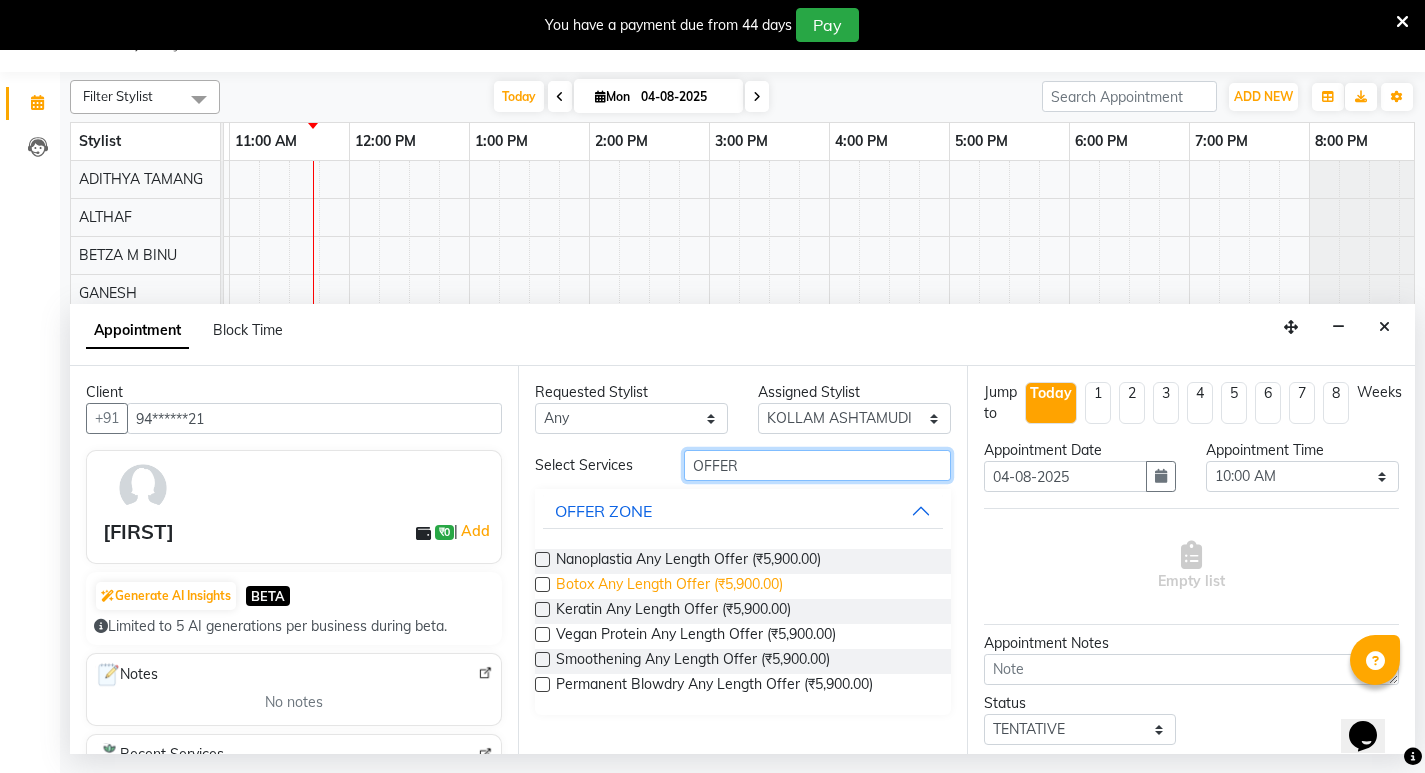 type on "OFFER" 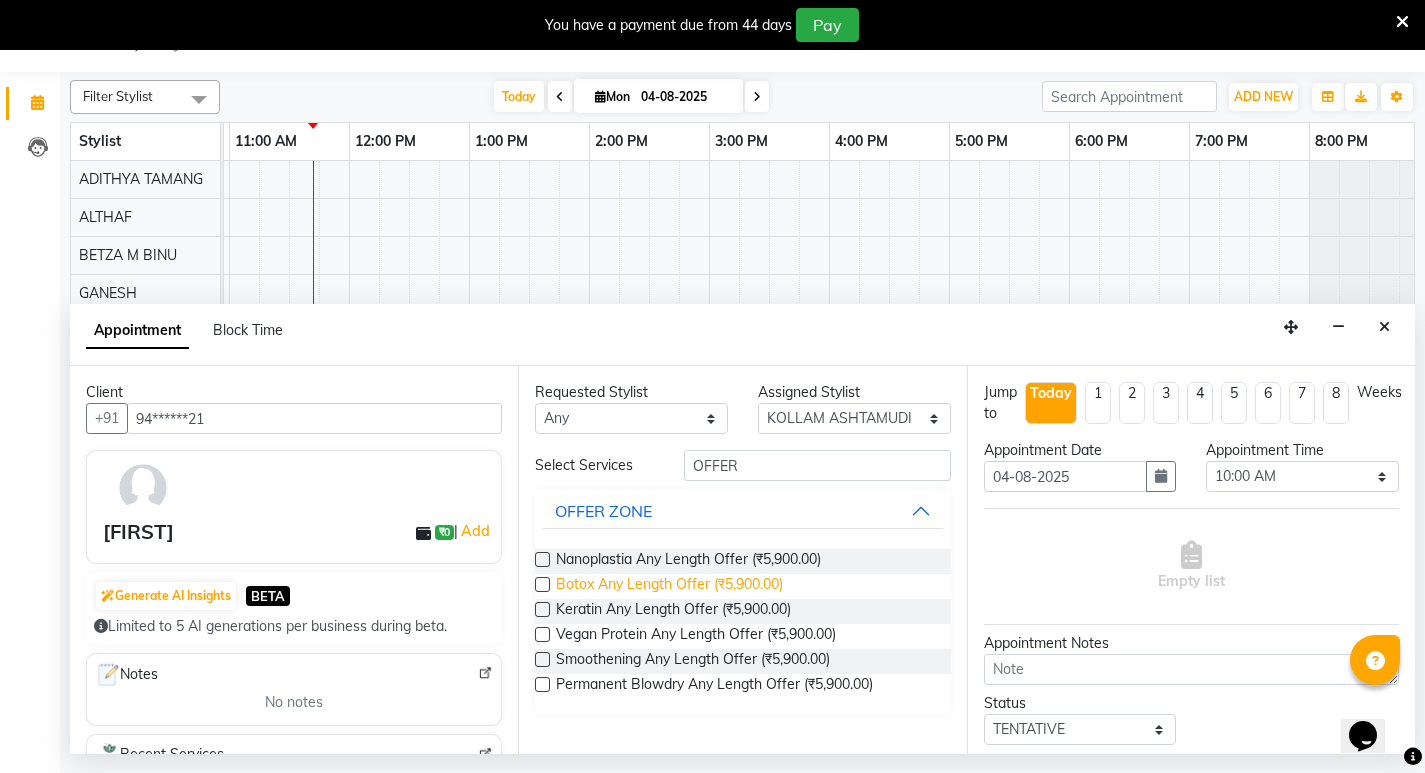 click on "Botox Any Length Offer (₹5,900.00)" at bounding box center [669, 586] 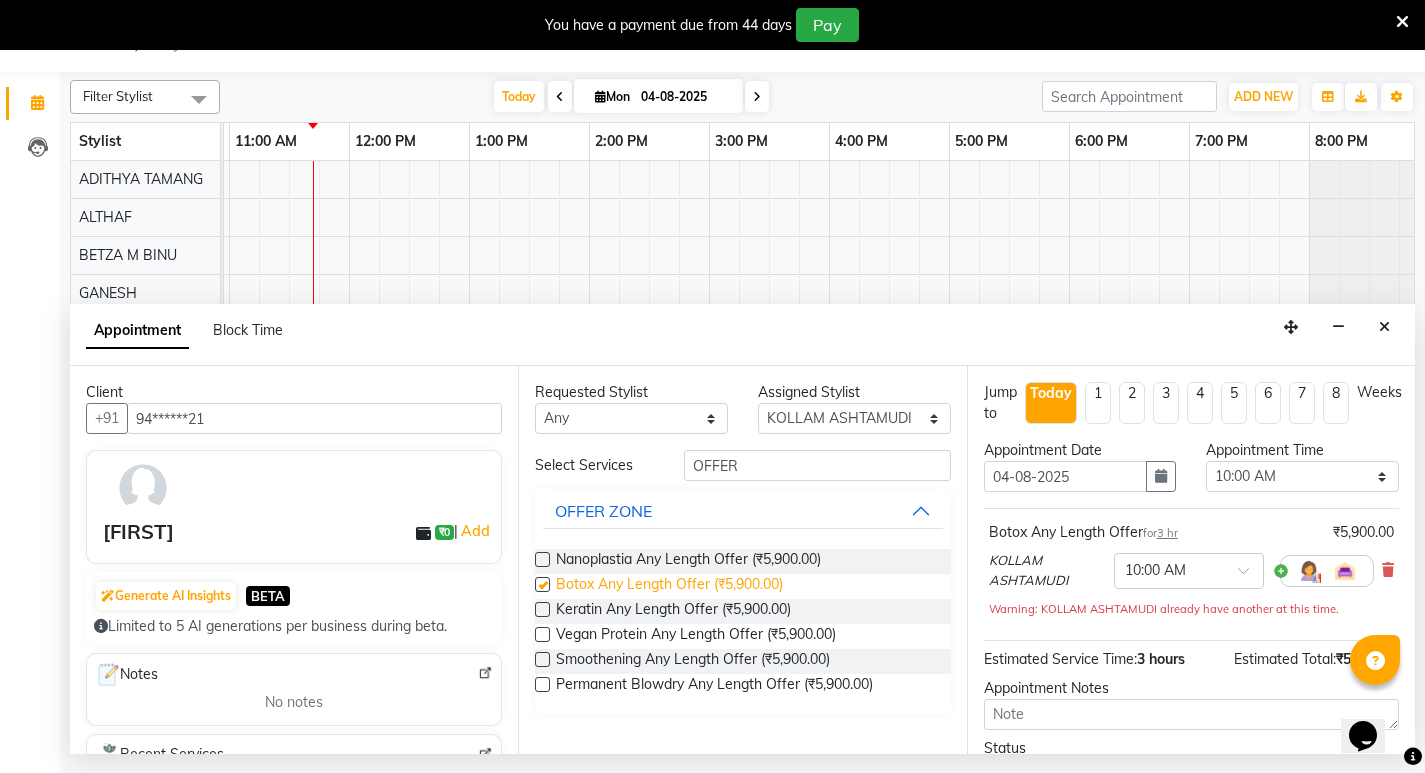 checkbox on "false" 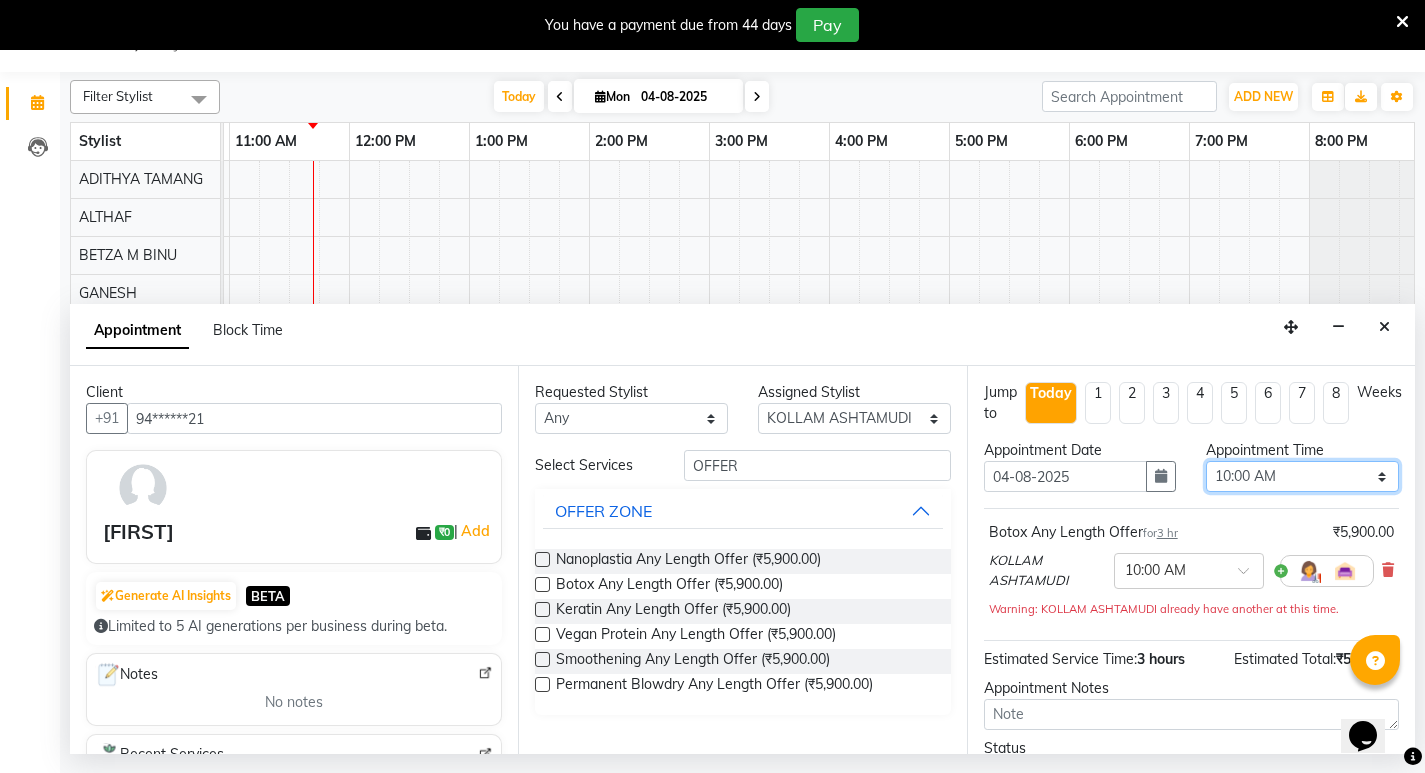 click on "Select 10:00 AM 10:15 AM 10:30 AM 10:45 AM 11:00 AM 11:15 AM 11:30 AM 11:45 AM 12:00 PM 12:15 PM 12:30 PM 12:45 PM 01:00 PM 01:15 PM 01:30 PM 01:45 PM 02:00 PM 02:15 PM 02:30 PM 02:45 PM 03:00 PM 03:15 PM 03:30 PM 03:45 PM 04:00 PM 04:15 PM 04:30 PM 04:45 PM 05:00 PM 05:15 PM 05:30 PM 05:45 PM 06:00 PM 06:15 PM 06:30 PM 06:45 PM 07:00 PM 07:15 PM 07:30 PM 07:45 PM 08:00 PM" at bounding box center (1302, 476) 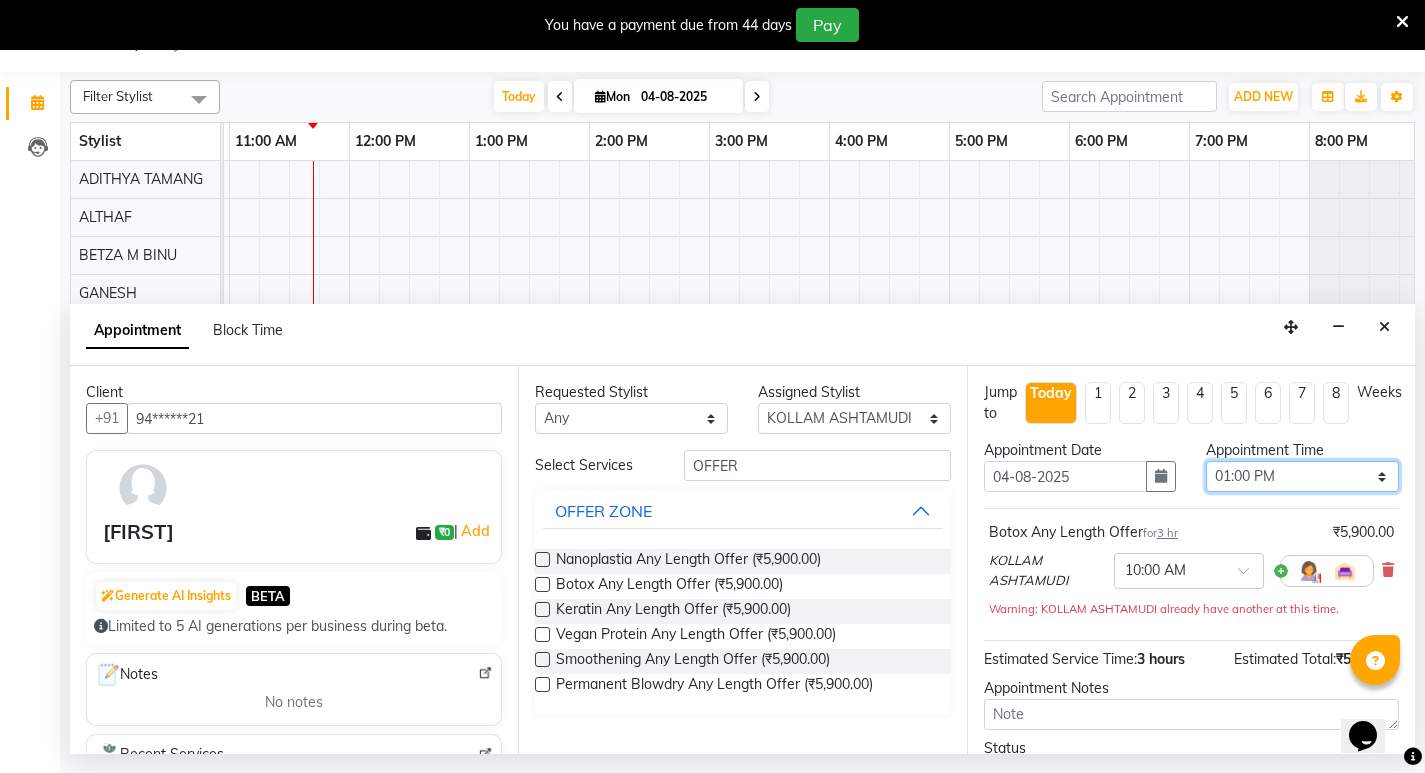 click on "Select 10:00 AM 10:15 AM 10:30 AM 10:45 AM 11:00 AM 11:15 AM 11:30 AM 11:45 AM 12:00 PM 12:15 PM 12:30 PM 12:45 PM 01:00 PM 01:15 PM 01:30 PM 01:45 PM 02:00 PM 02:15 PM 02:30 PM 02:45 PM 03:00 PM 03:15 PM 03:30 PM 03:45 PM 04:00 PM 04:15 PM 04:30 PM 04:45 PM 05:00 PM 05:15 PM 05:30 PM 05:45 PM 06:00 PM 06:15 PM 06:30 PM 06:45 PM 07:00 PM 07:15 PM 07:30 PM 07:45 PM 08:00 PM" at bounding box center [1302, 476] 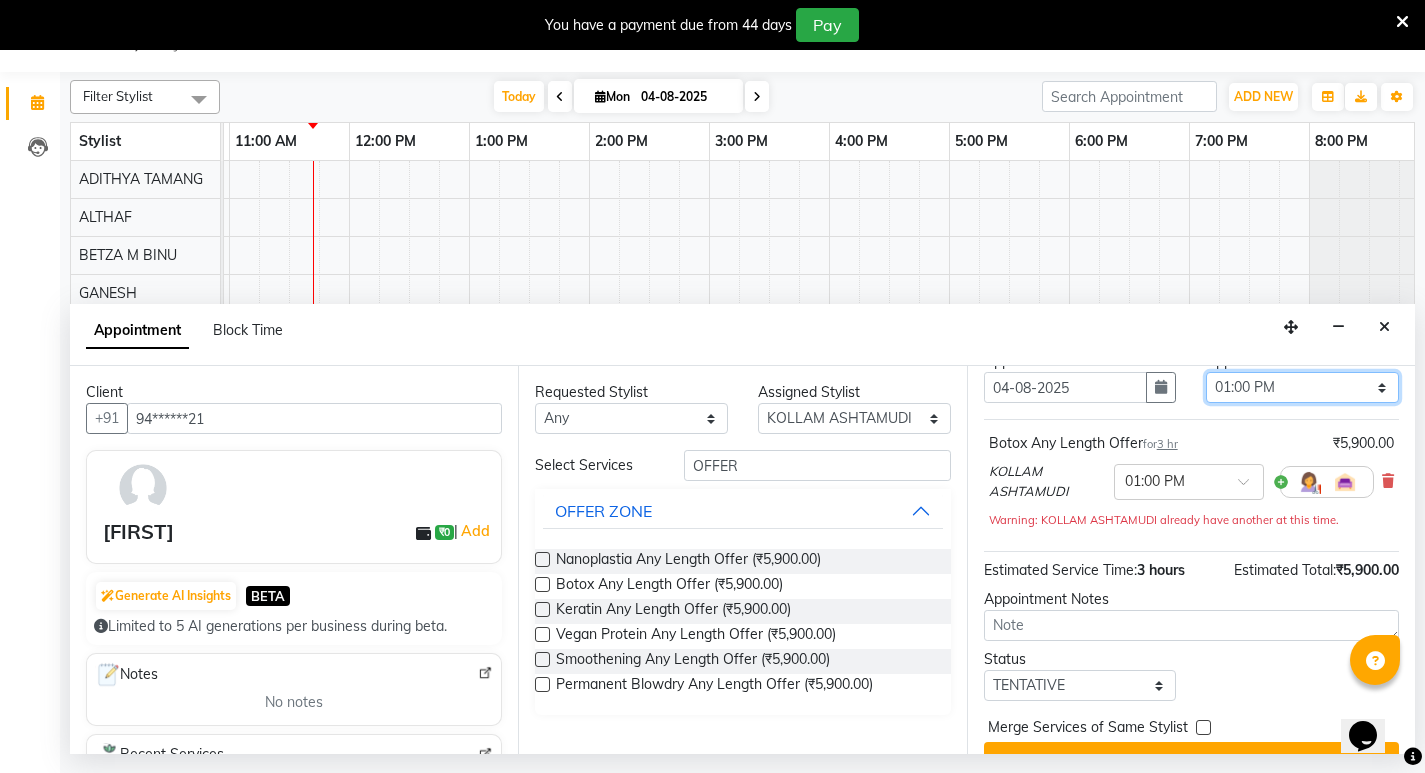 scroll, scrollTop: 129, scrollLeft: 0, axis: vertical 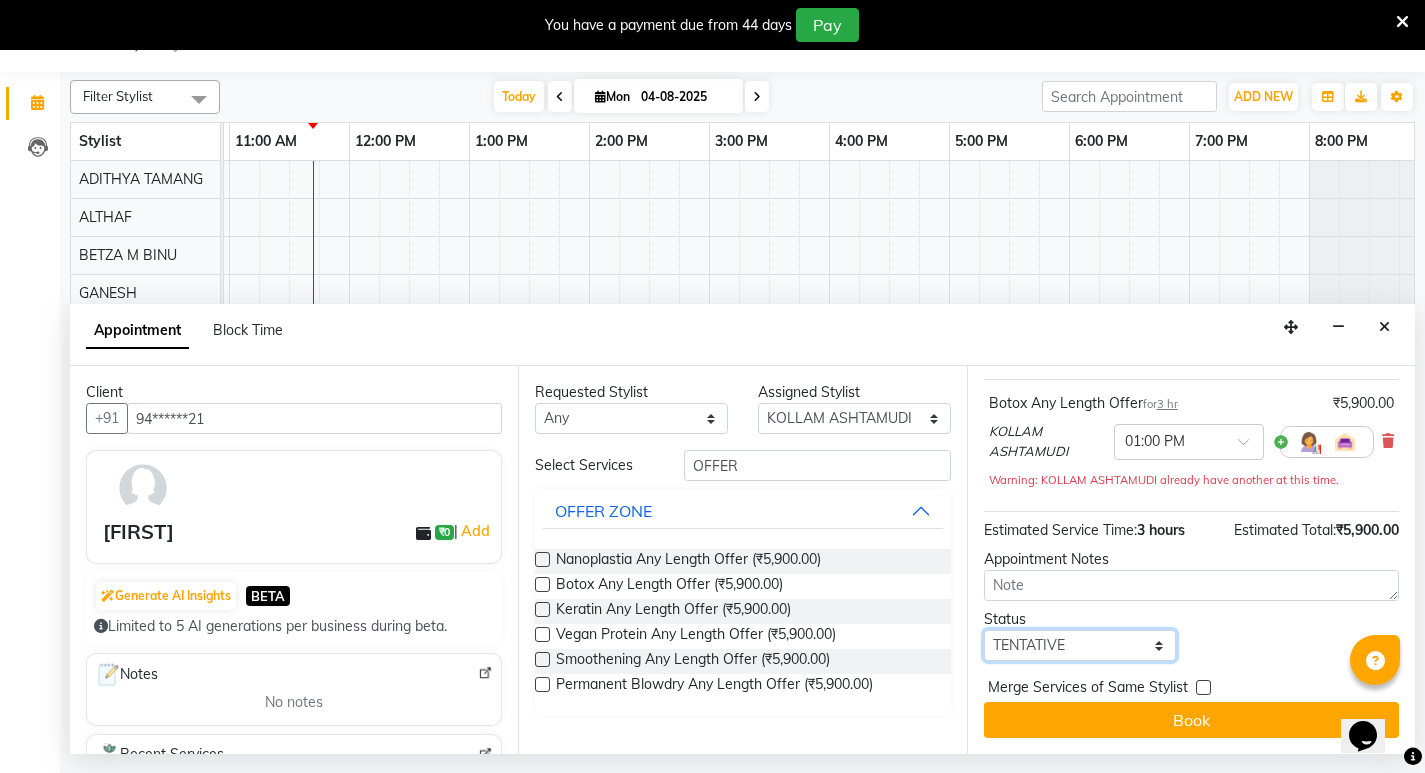 click on "Select TENTATIVE CONFIRM CHECK-IN UPCOMING" at bounding box center (1080, 645) 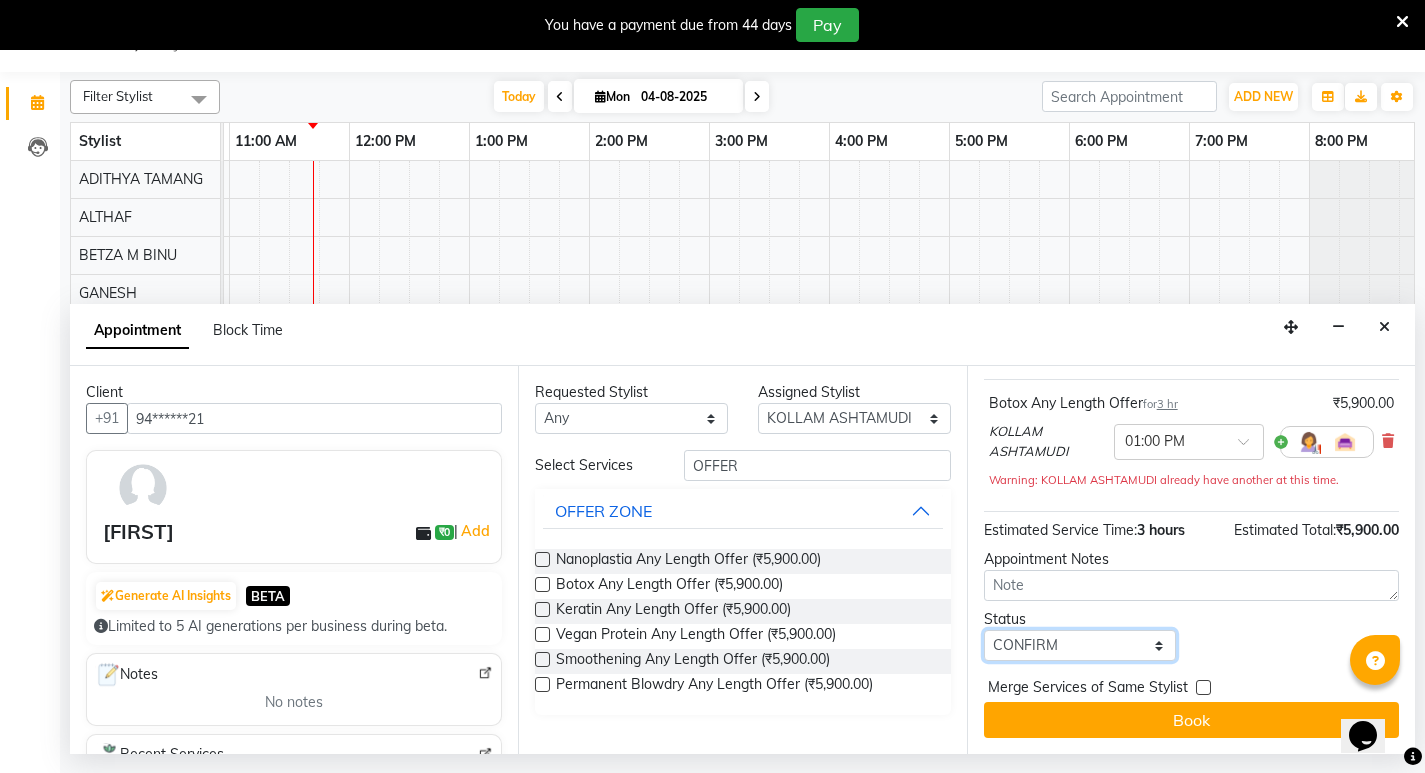 click on "Select TENTATIVE CONFIRM CHECK-IN UPCOMING" at bounding box center [1080, 645] 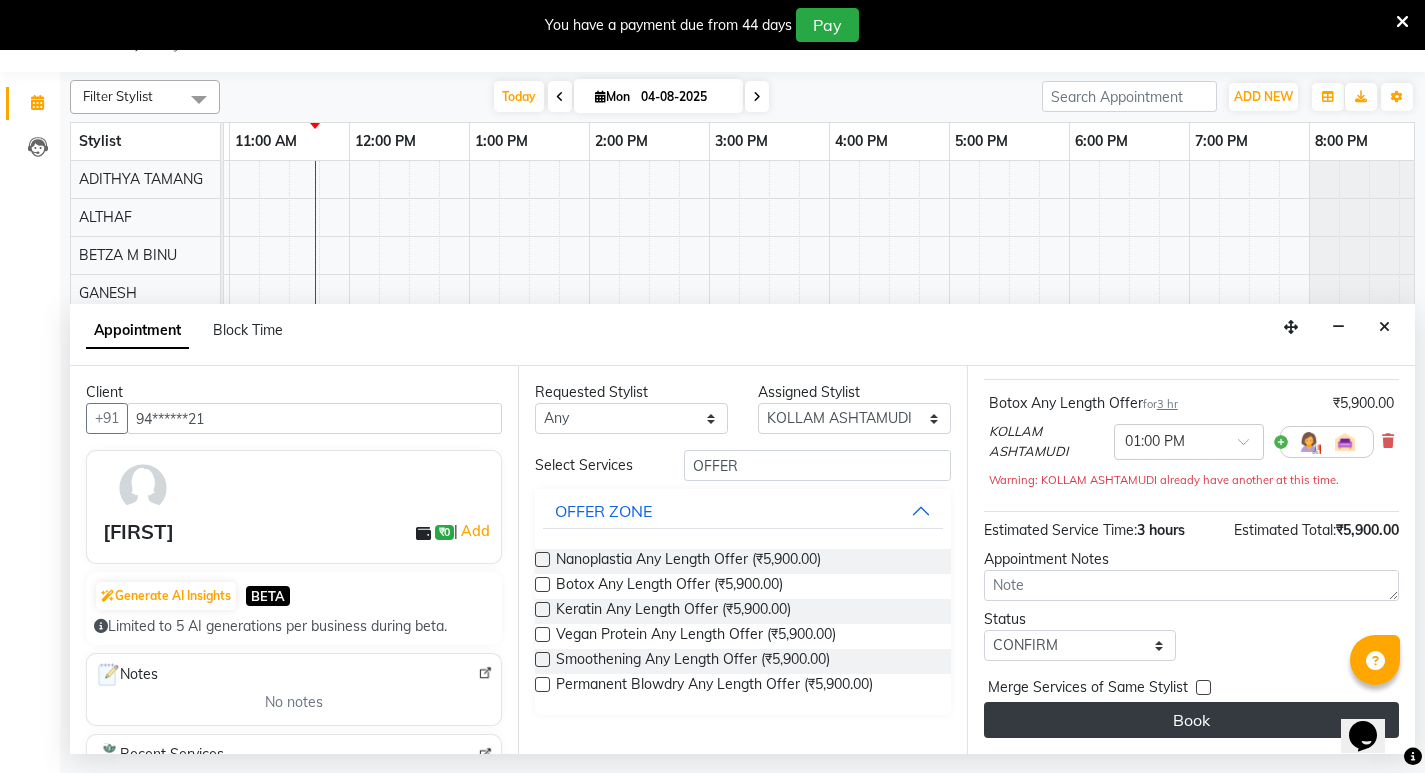 click on "Book" at bounding box center [1191, 720] 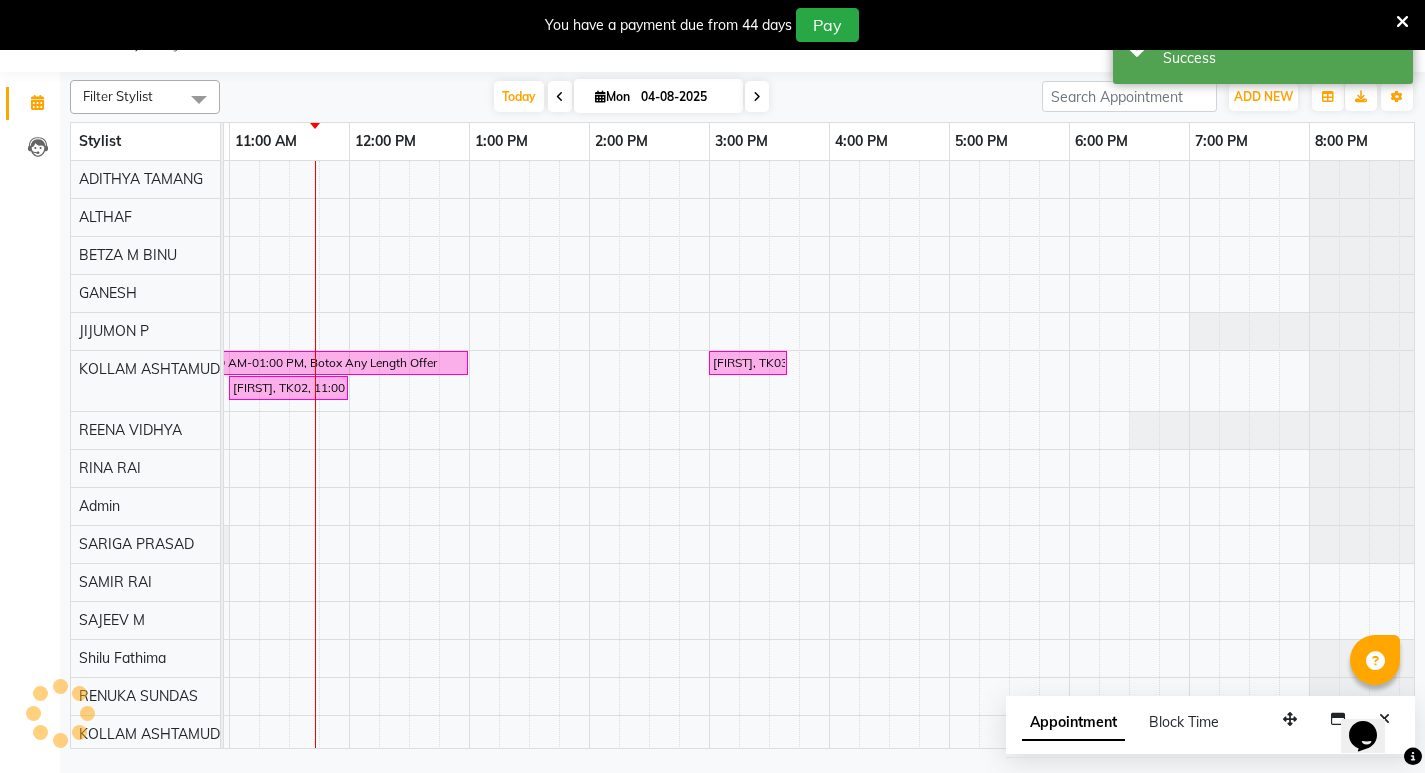 scroll, scrollTop: 0, scrollLeft: 0, axis: both 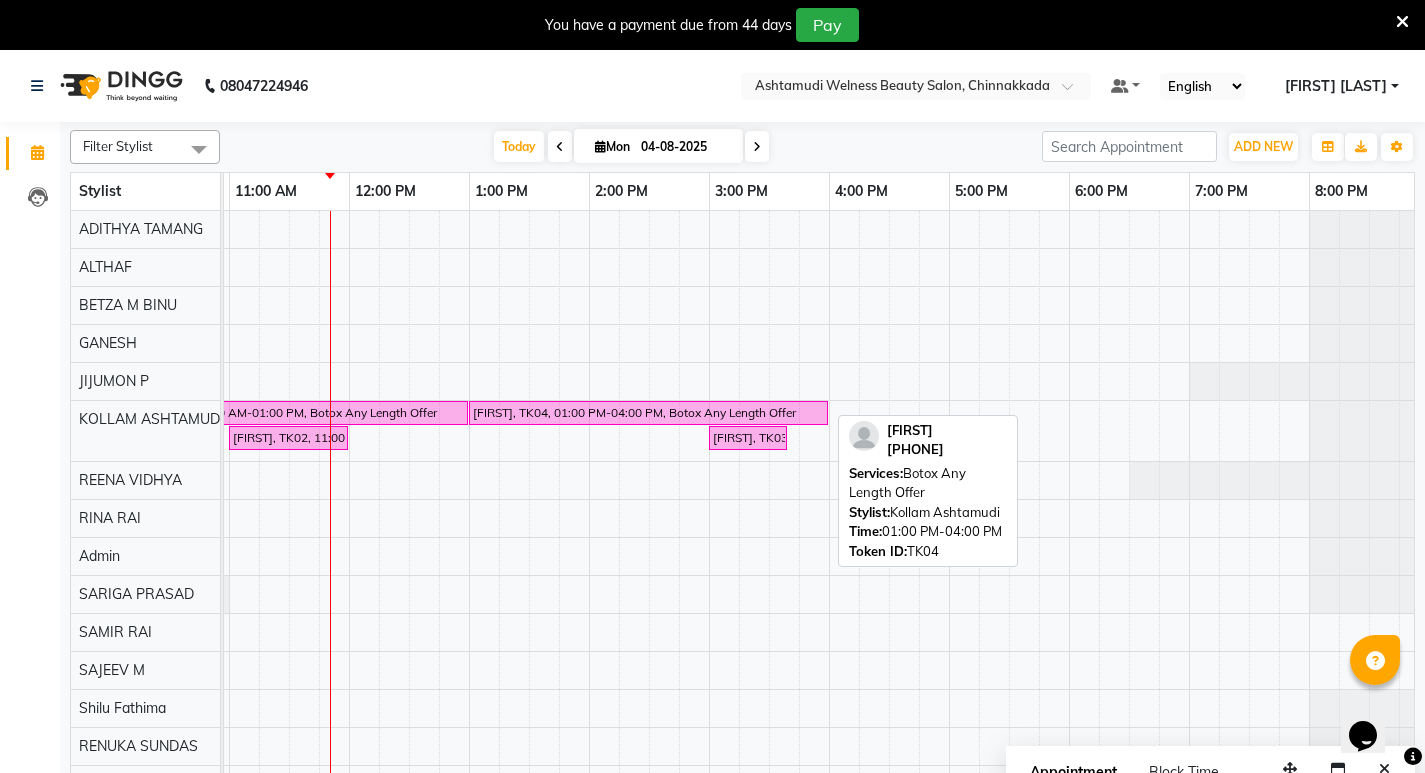 click on "NIDHITHA, TK04, 01:00 PM-04:00 PM, Botox Any Length Offer" at bounding box center [648, 413] 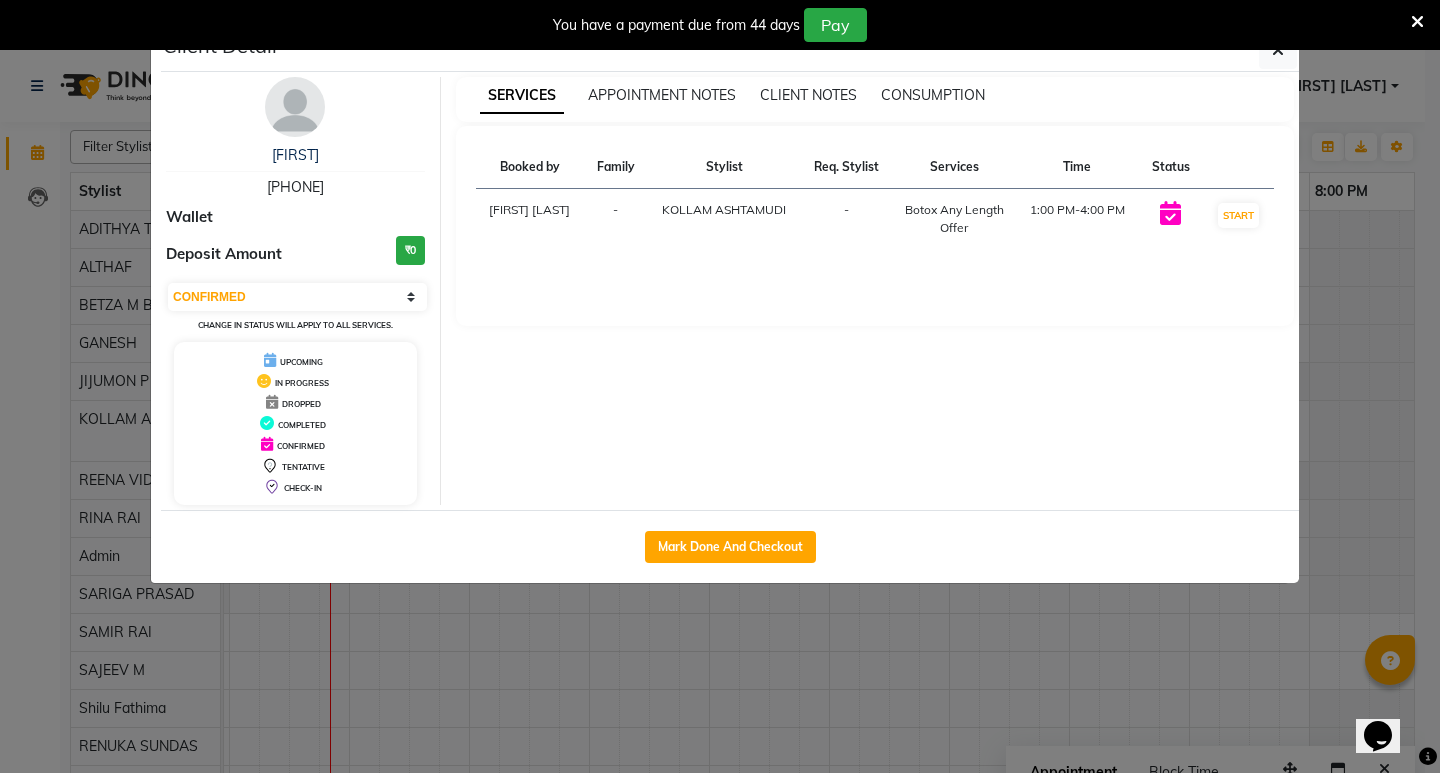 click on "Client Detail  NIDHITHA    9495708921 Wallet Deposit Amount  ₹0  Select IN SERVICE CONFIRMED TENTATIVE CHECK IN MARK DONE DROPPED UPCOMING Change in status will apply to all services. UPCOMING IN PROGRESS DROPPED COMPLETED CONFIRMED TENTATIVE CHECK-IN SERVICES APPOINTMENT NOTES CLIENT NOTES CONSUMPTION Booked by Family Stylist Req. Stylist Services Time Status  Medha Raj  - KOLLAM ASHTAMUDI -  Botox Any Length Offer   1:00 PM-4:00 PM   START   Mark Done And Checkout" 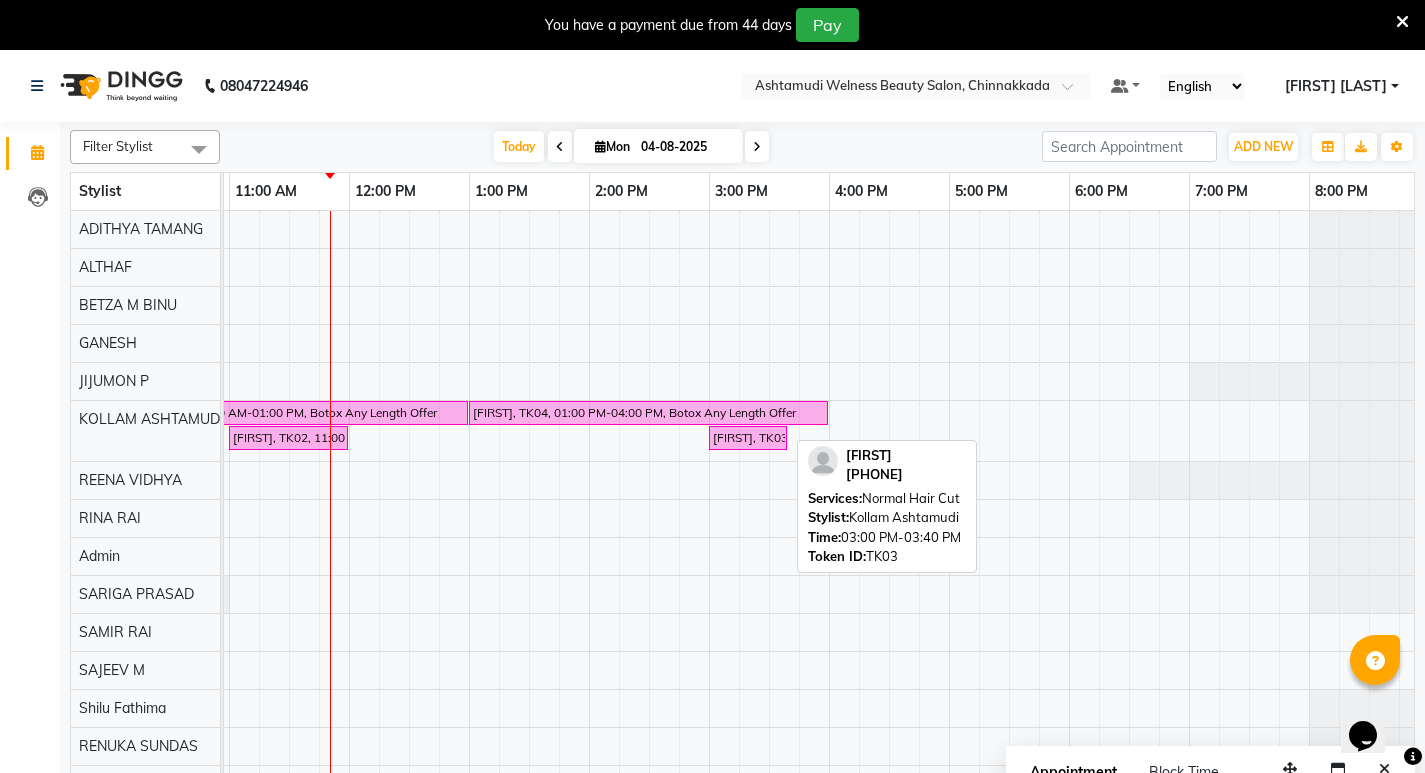 click on "nabeela, TK03, 03:00 PM-03:40 PM, Normal Hair Cut" at bounding box center [748, 438] 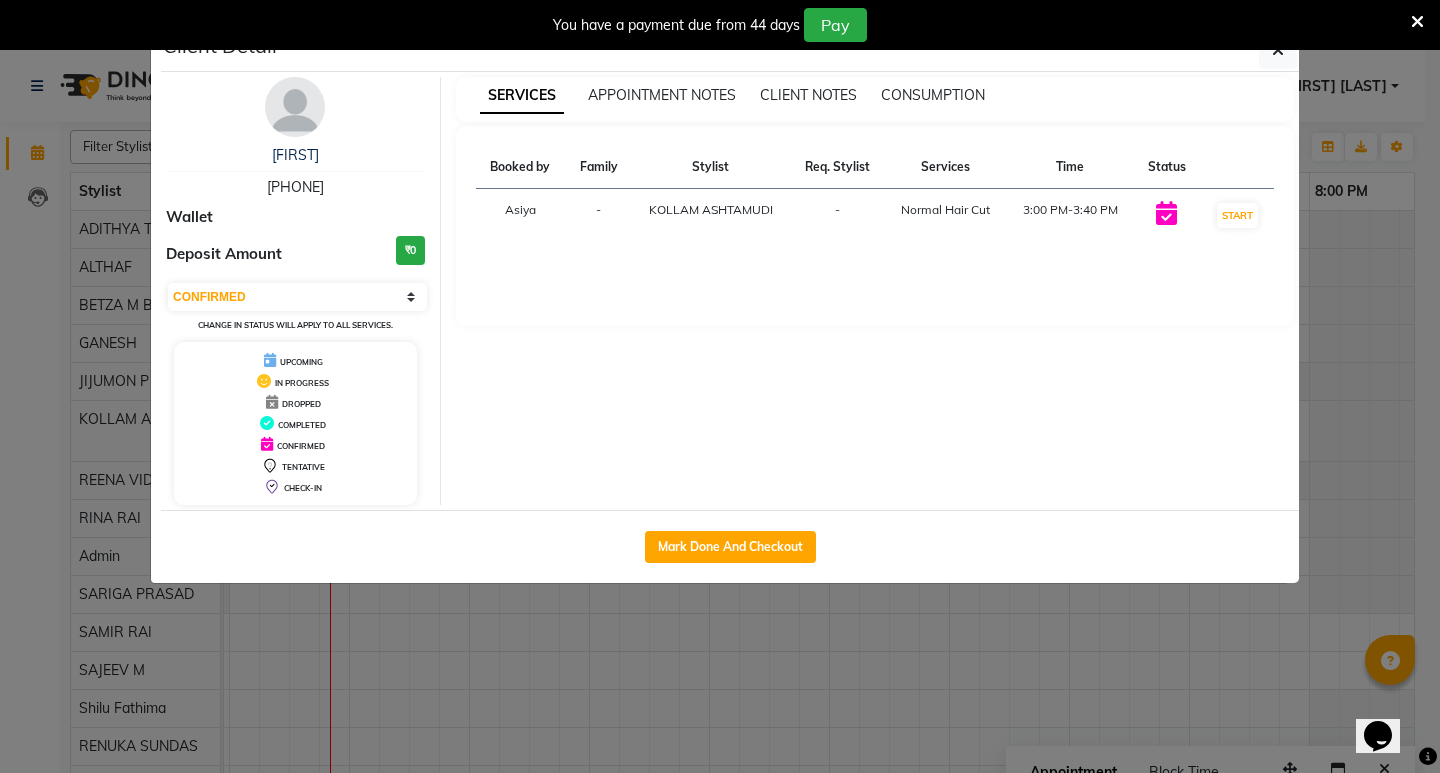 click on "Client Detail  nabeela    9495370663 Wallet Deposit Amount  ₹0  Select IN SERVICE CONFIRMED TENTATIVE CHECK IN MARK DONE DROPPED UPCOMING Change in status will apply to all services. UPCOMING IN PROGRESS DROPPED COMPLETED CONFIRMED TENTATIVE CHECK-IN SERVICES APPOINTMENT NOTES CLIENT NOTES CONSUMPTION Booked by Family Stylist Req. Stylist Services Time Status  Asiya  - KOLLAM ASHTAMUDI -  Normal Hair Cut   3:00 PM-3:40 PM   START   Mark Done And Checkout" 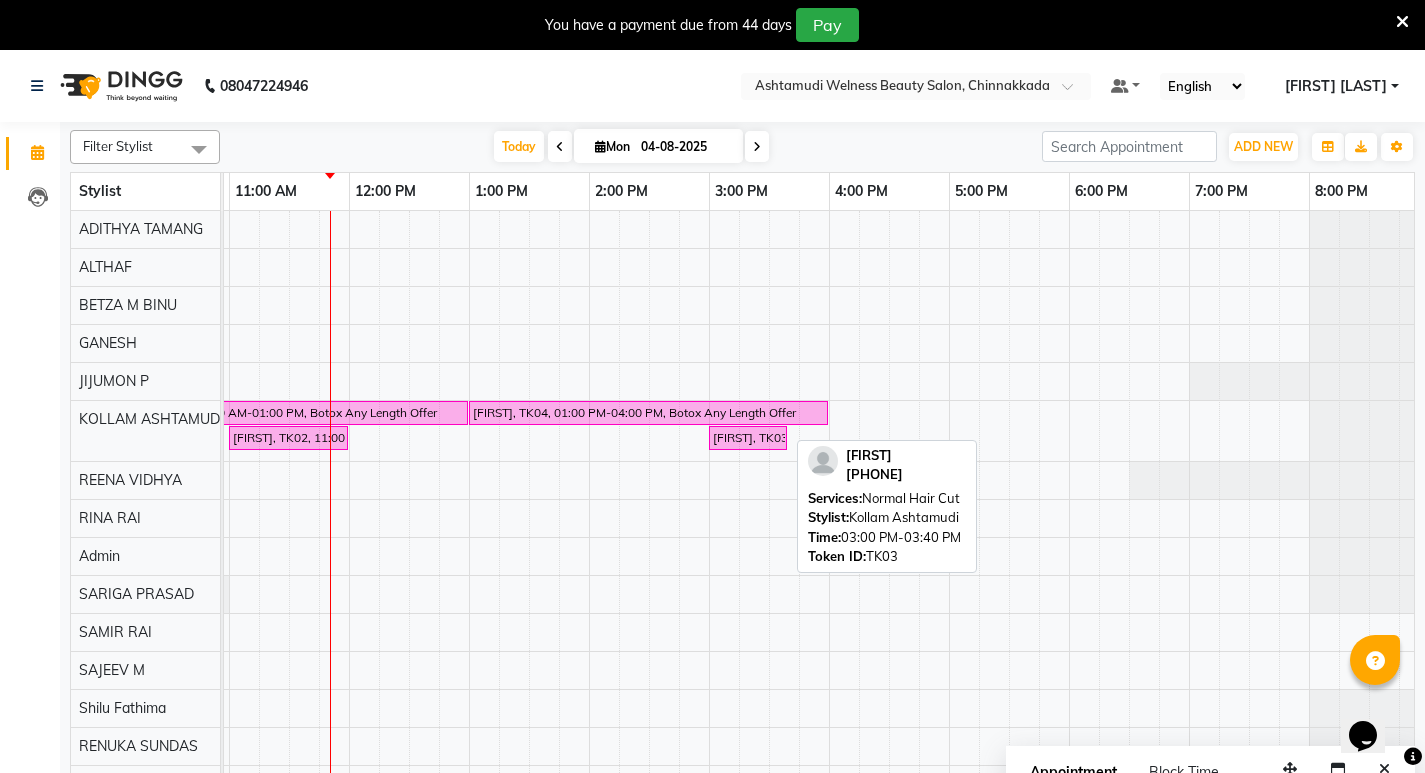 click on "nabeela, TK03, 03:00 PM-03:40 PM, Normal Hair Cut" at bounding box center [748, 438] 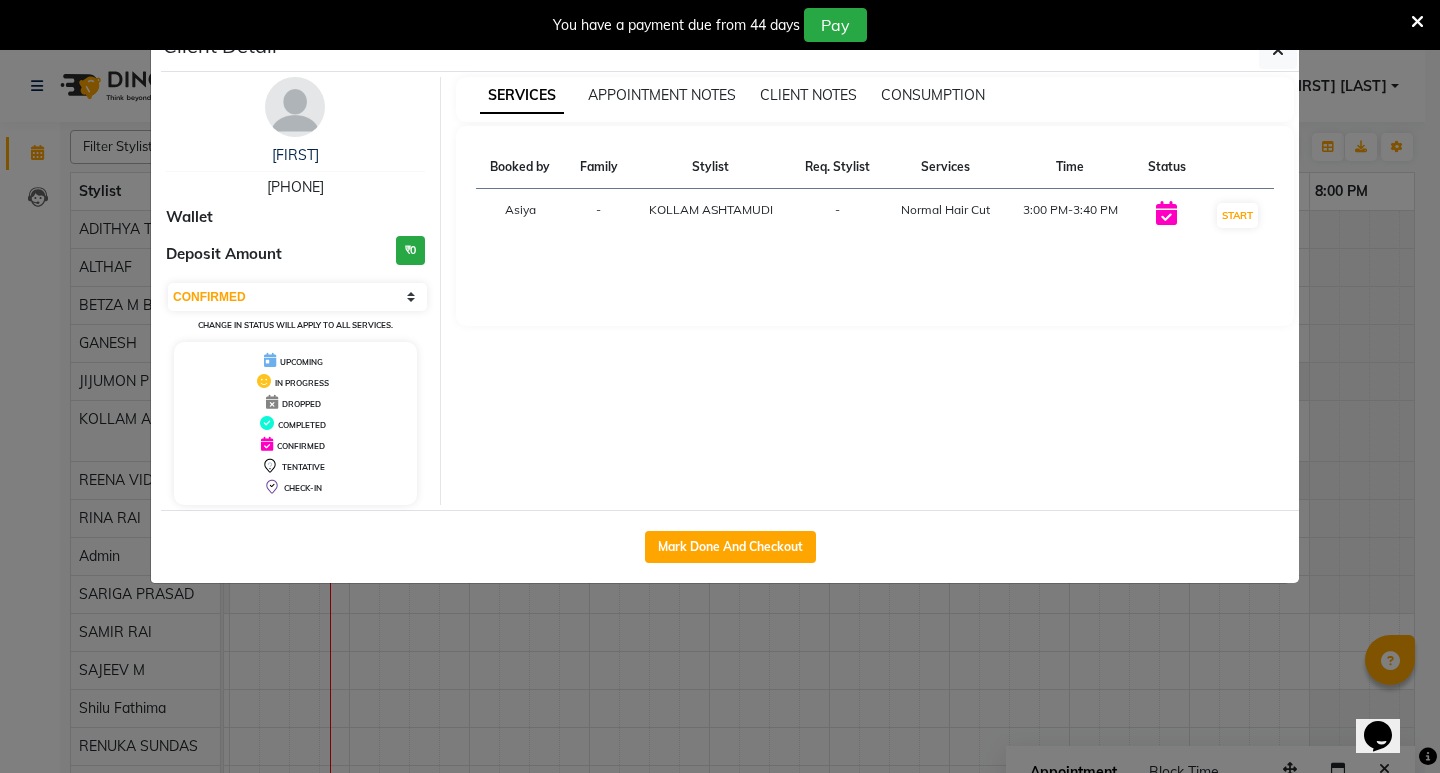 click on "Client Detail  nabeela    9495370663 Wallet Deposit Amount  ₹0  Select IN SERVICE CONFIRMED TENTATIVE CHECK IN MARK DONE DROPPED UPCOMING Change in status will apply to all services. UPCOMING IN PROGRESS DROPPED COMPLETED CONFIRMED TENTATIVE CHECK-IN SERVICES APPOINTMENT NOTES CLIENT NOTES CONSUMPTION Booked by Family Stylist Req. Stylist Services Time Status  Asiya  - KOLLAM ASHTAMUDI -  Normal Hair Cut   3:00 PM-3:40 PM   START   Mark Done And Checkout" 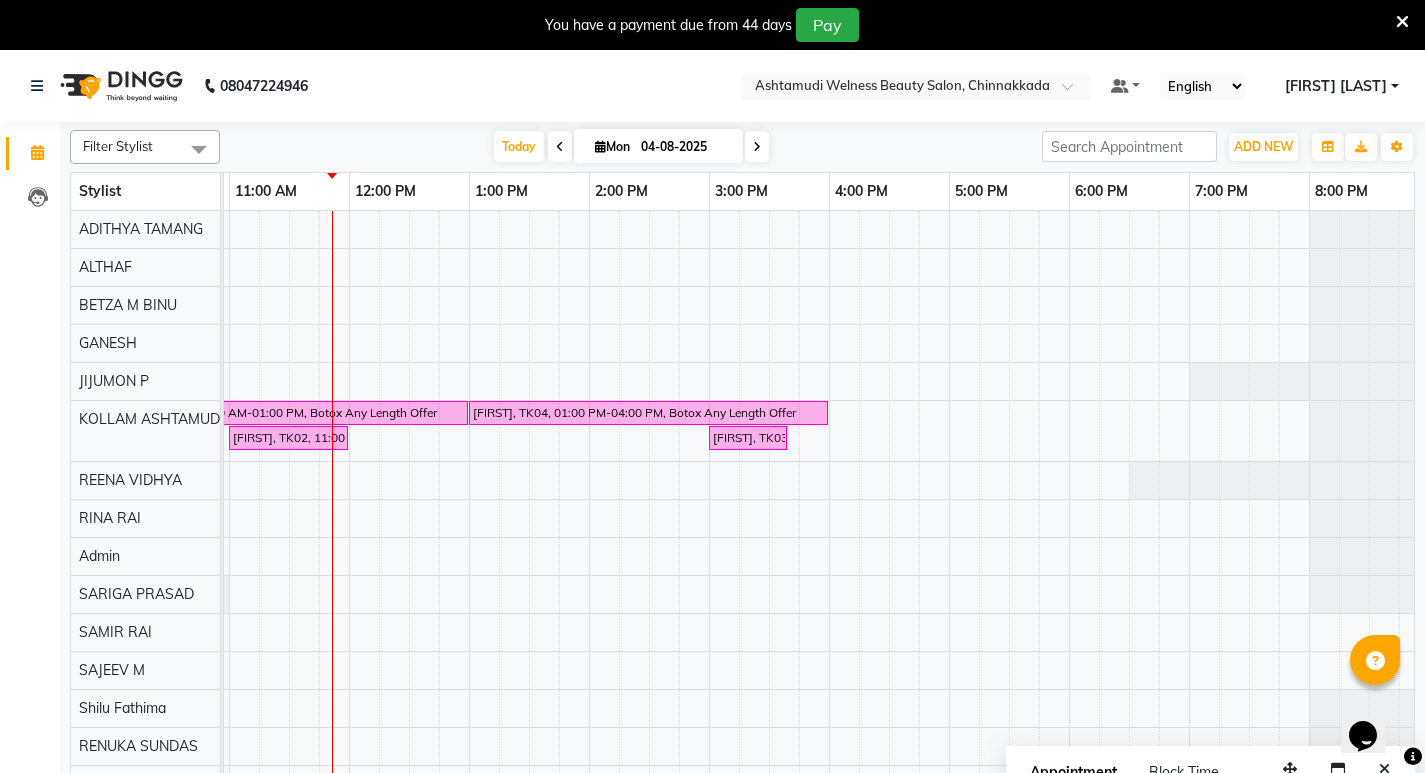click on "[FIRST] [LAST]" at bounding box center (1342, 86) 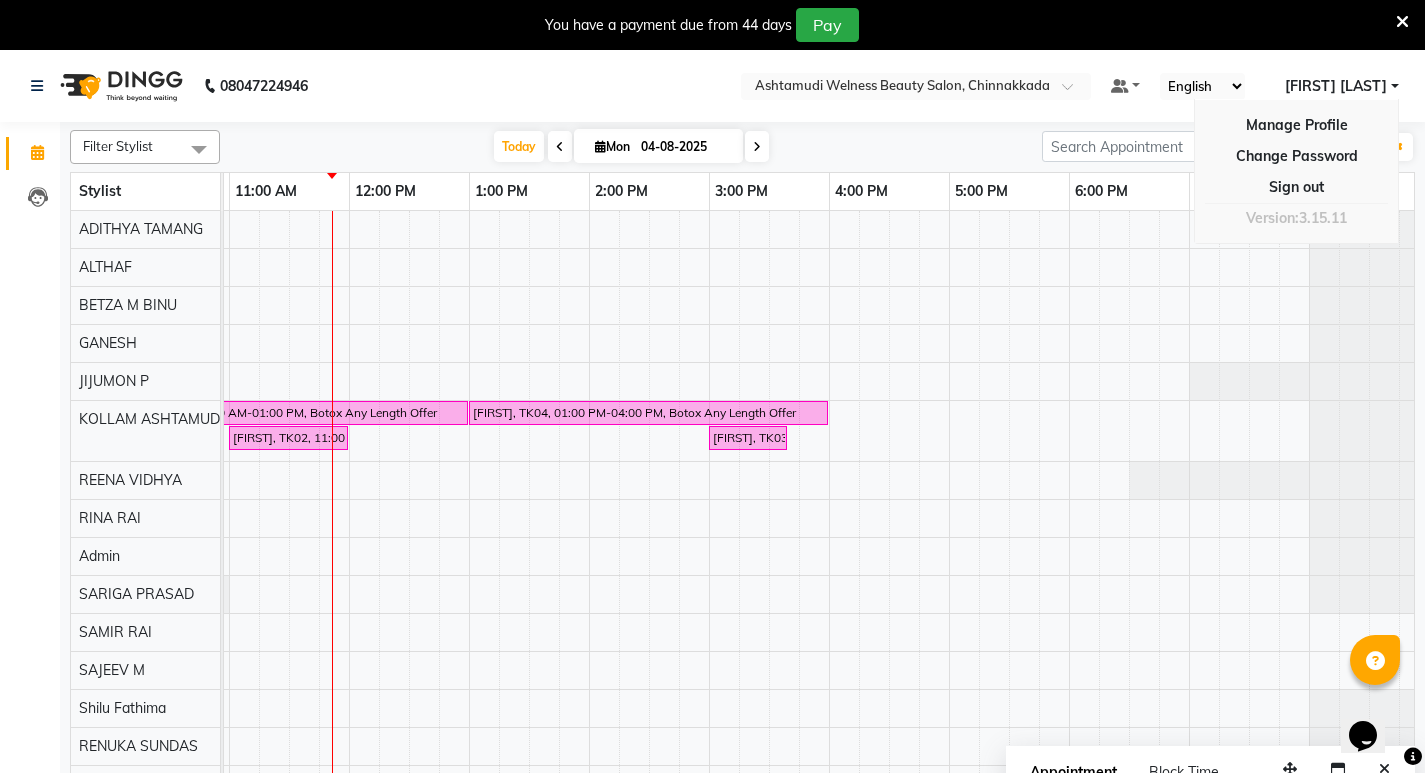 click at bounding box center (-11, 480) 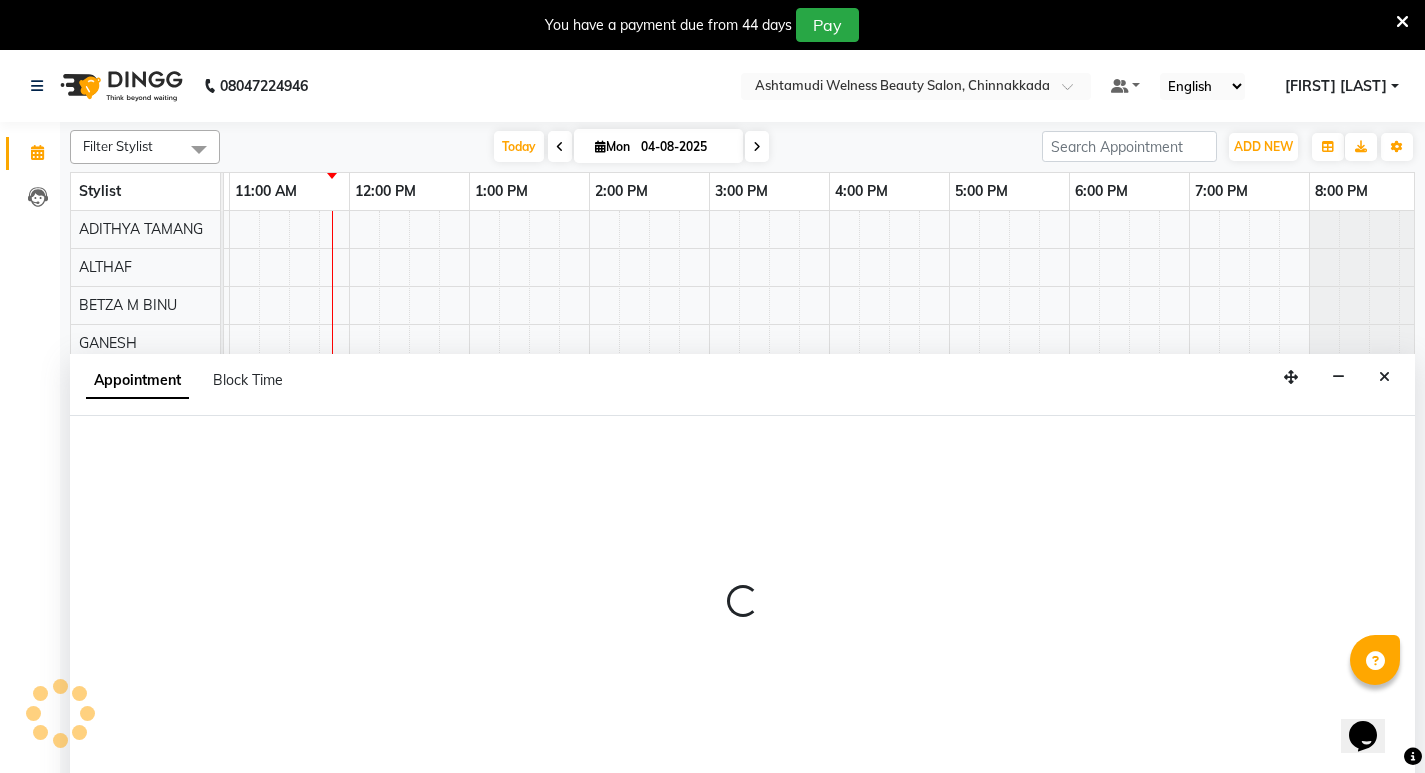 scroll, scrollTop: 50, scrollLeft: 0, axis: vertical 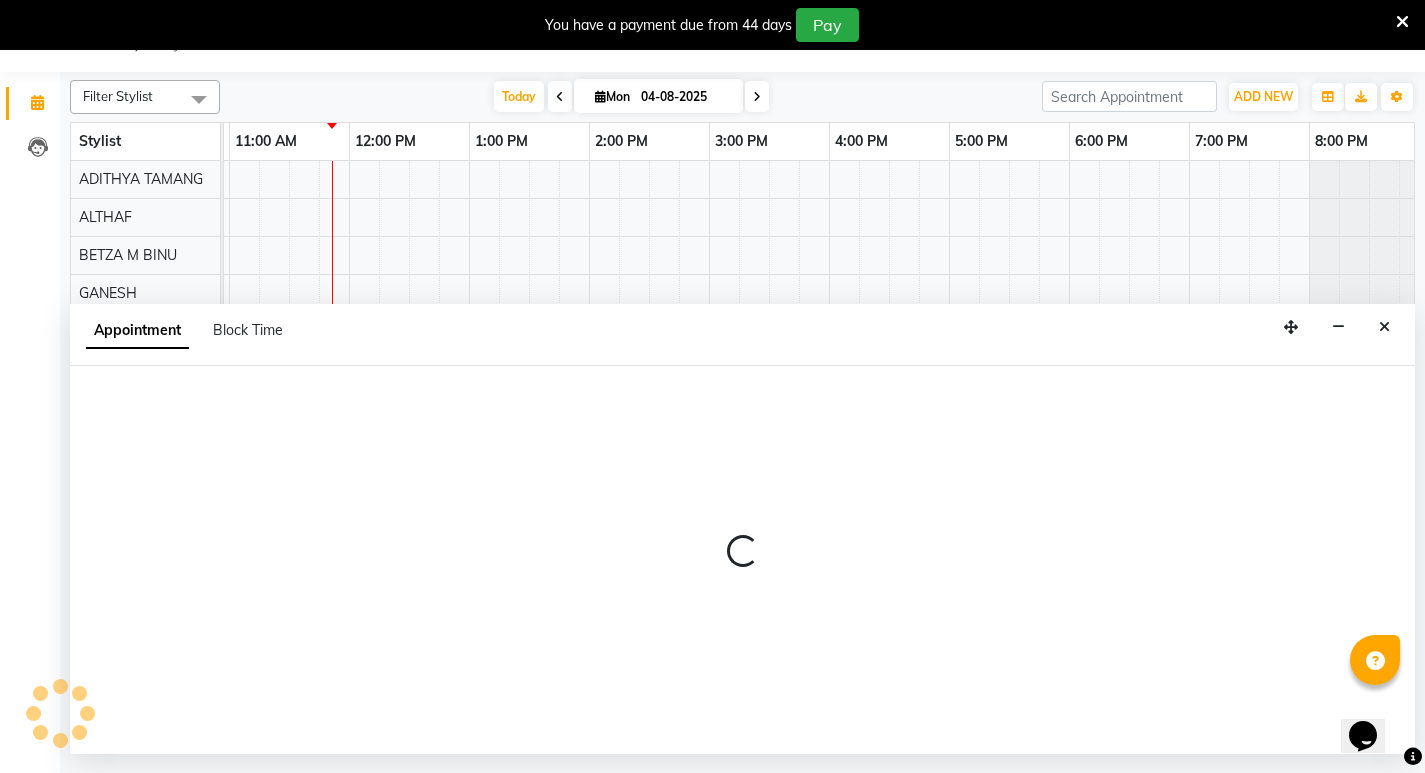 select on "25979" 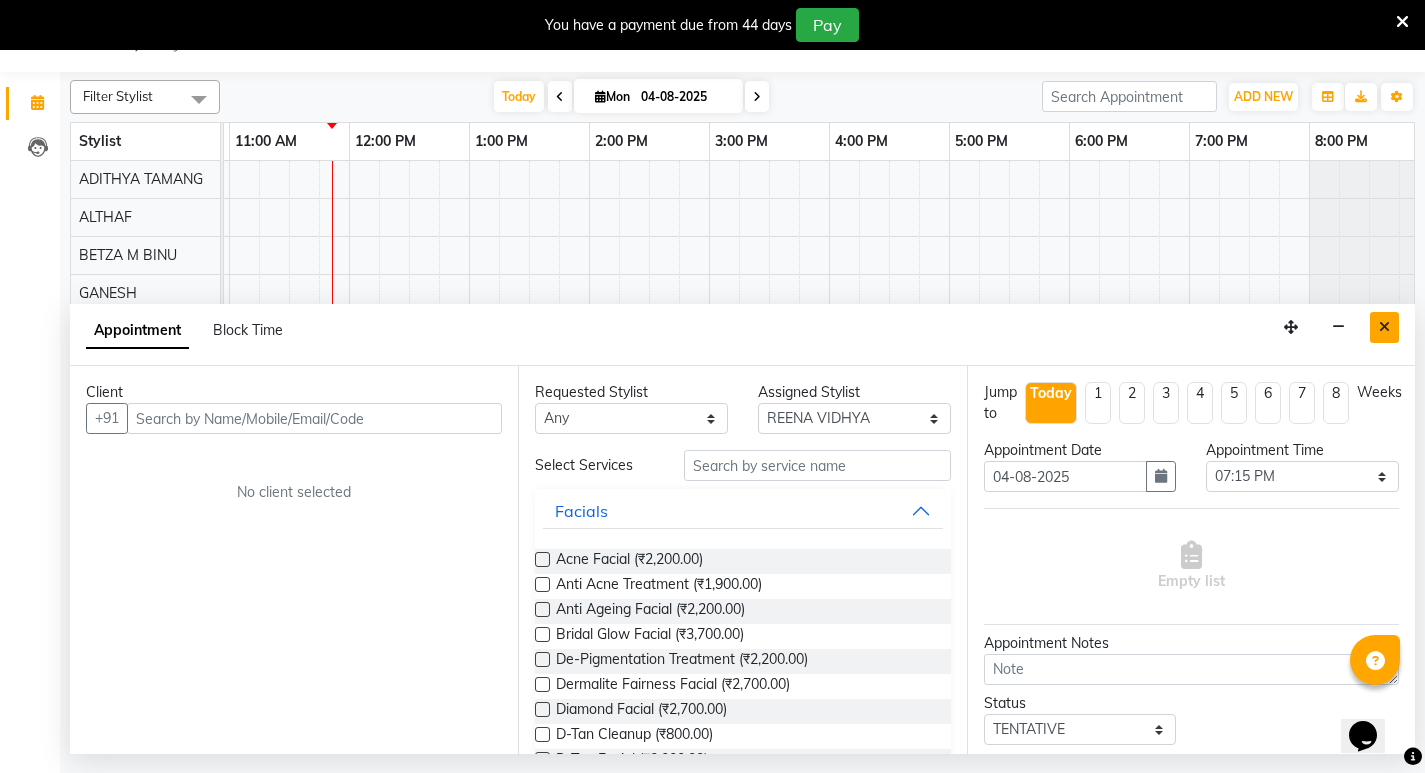 click at bounding box center (1384, 327) 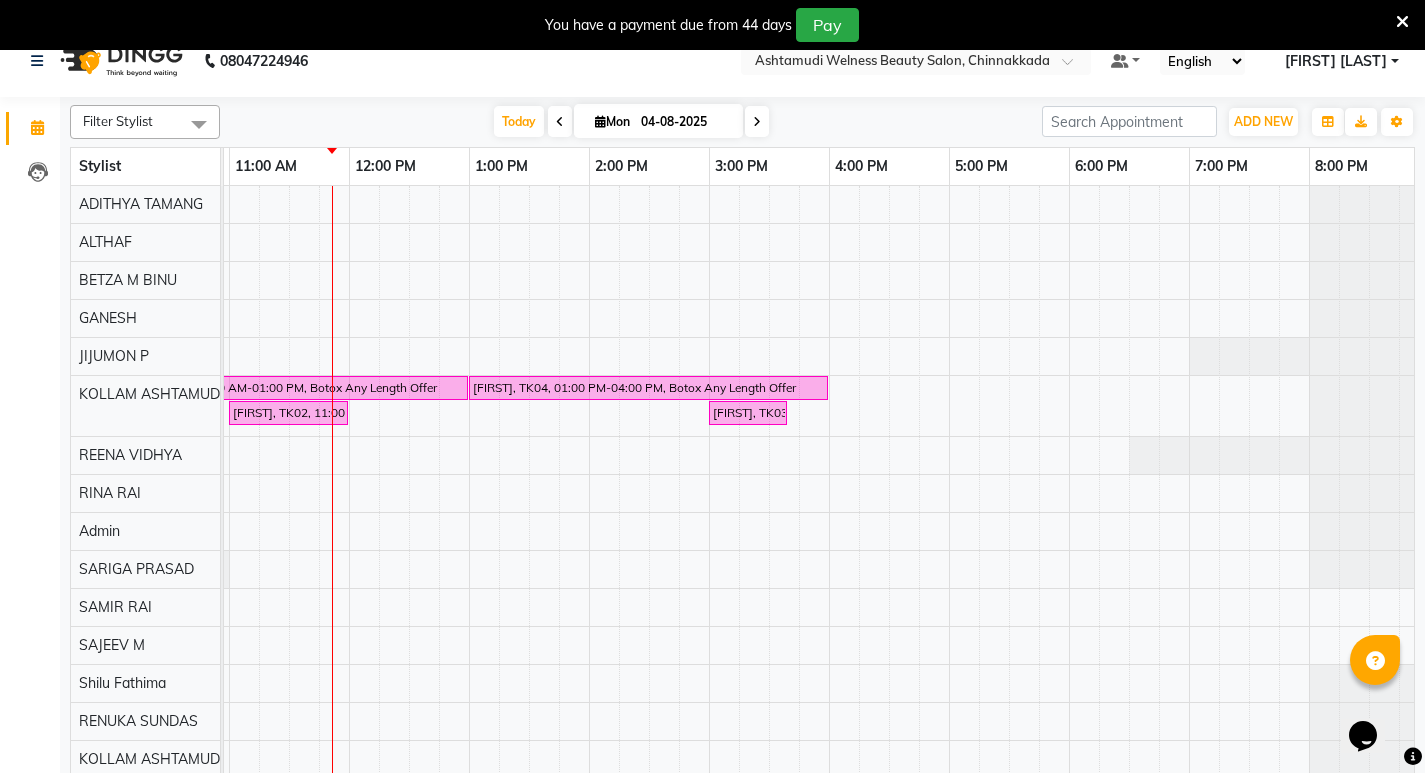 scroll, scrollTop: 50, scrollLeft: 0, axis: vertical 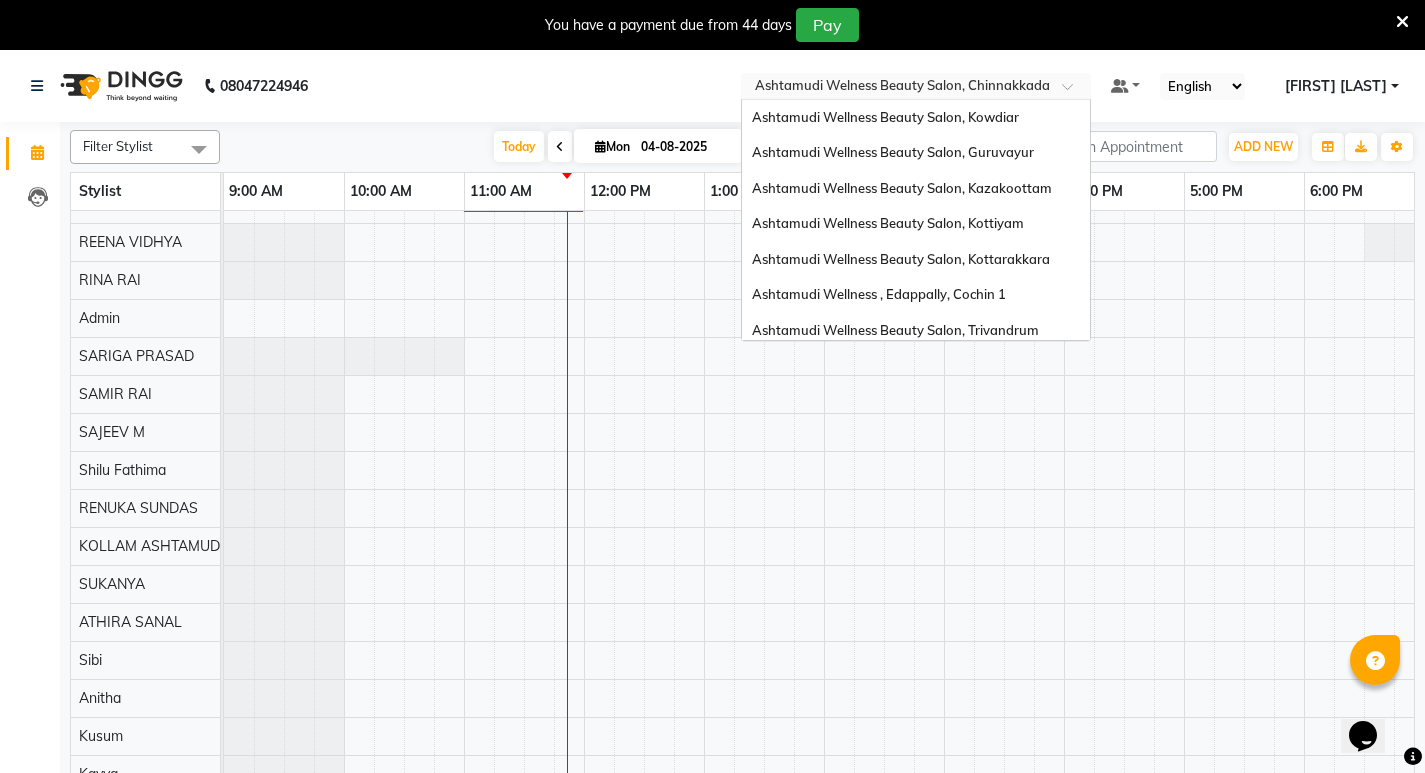 click at bounding box center [1074, 92] 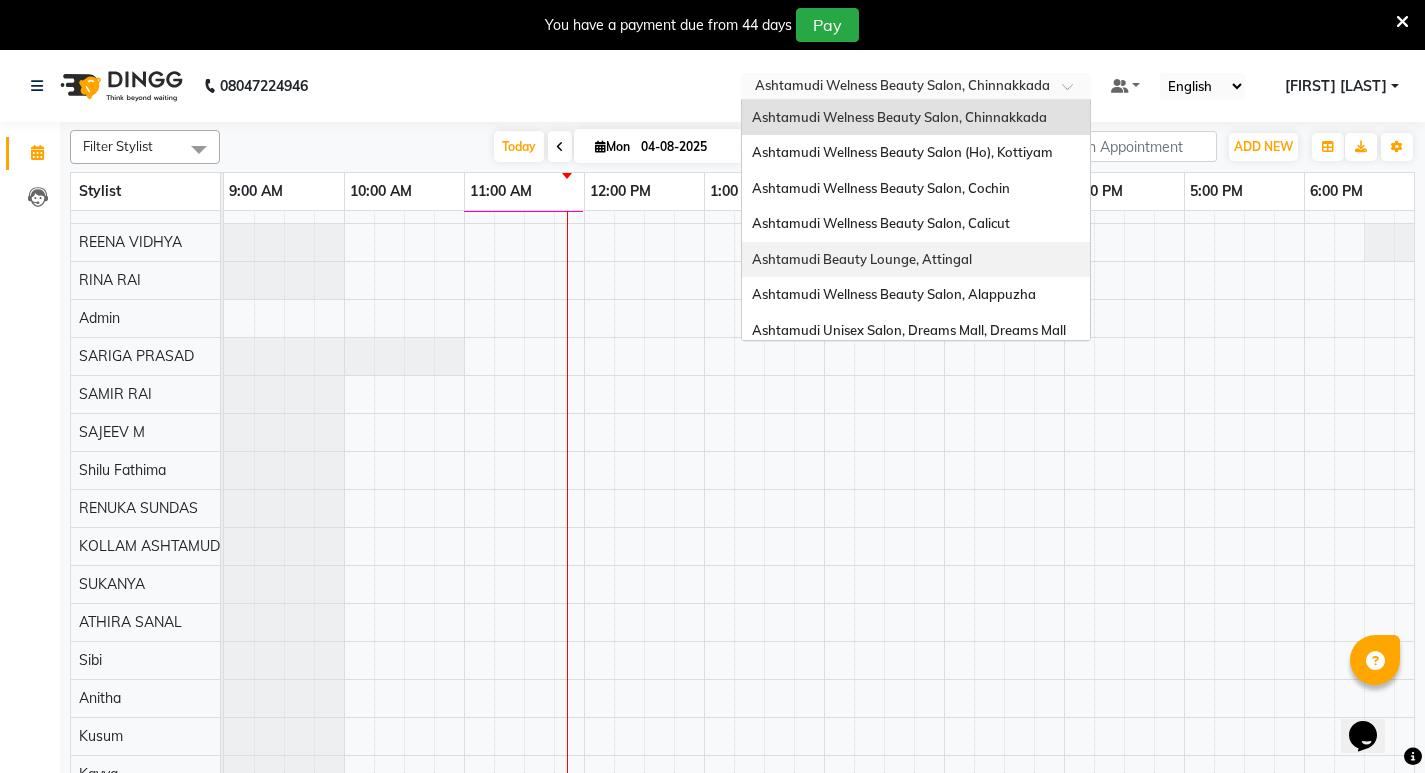 scroll, scrollTop: 312, scrollLeft: 0, axis: vertical 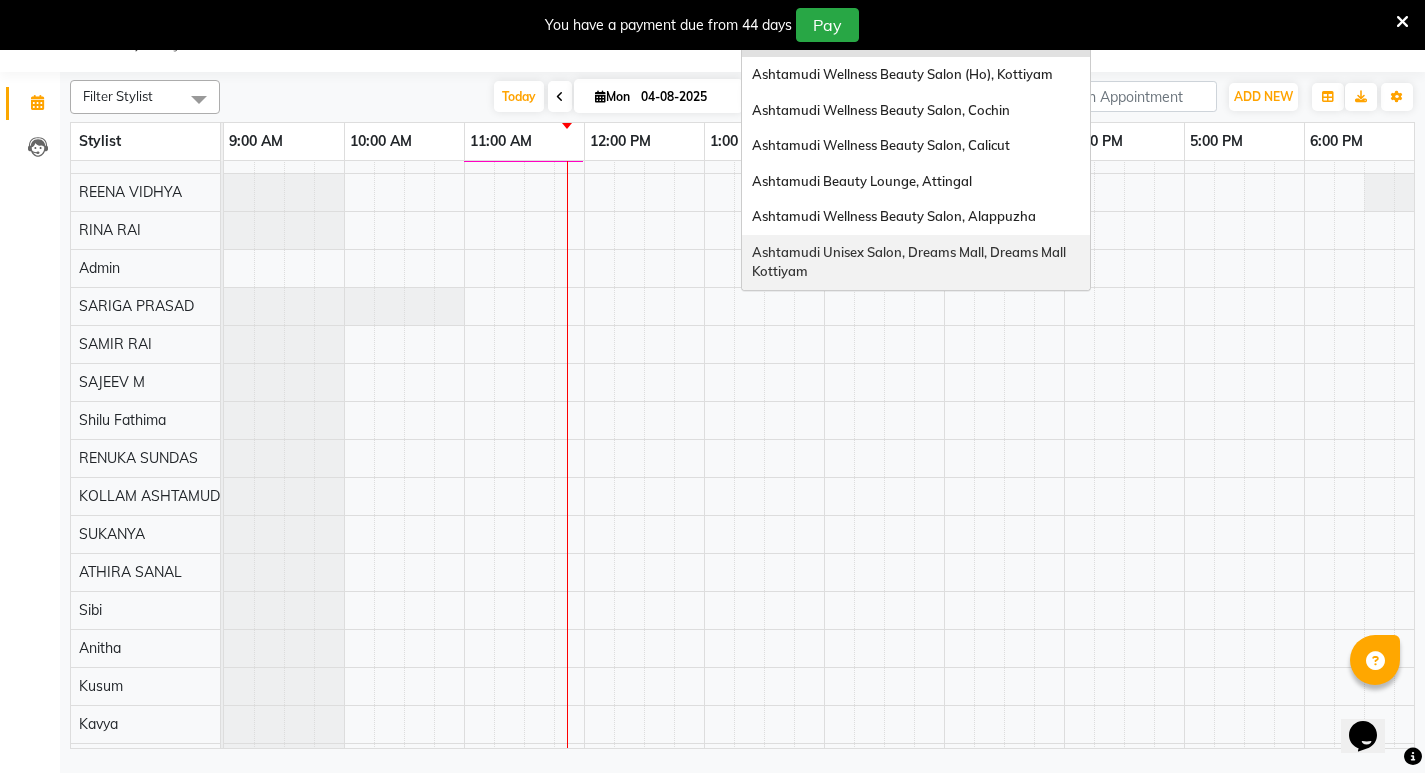click on "Ashtamudi Unisex Salon, Dreams Mall, Dreams Mall Kottiyam" at bounding box center (910, 262) 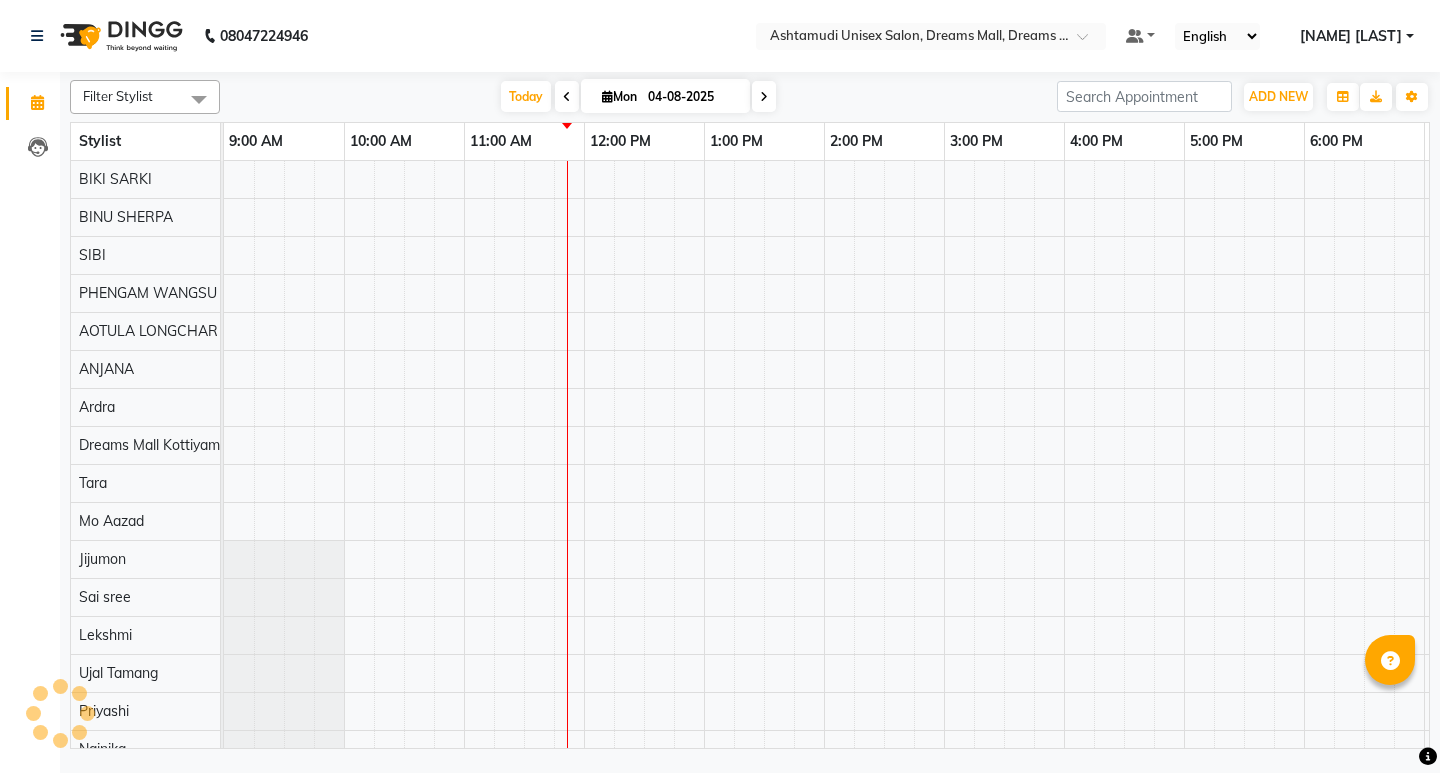 scroll, scrollTop: 0, scrollLeft: 0, axis: both 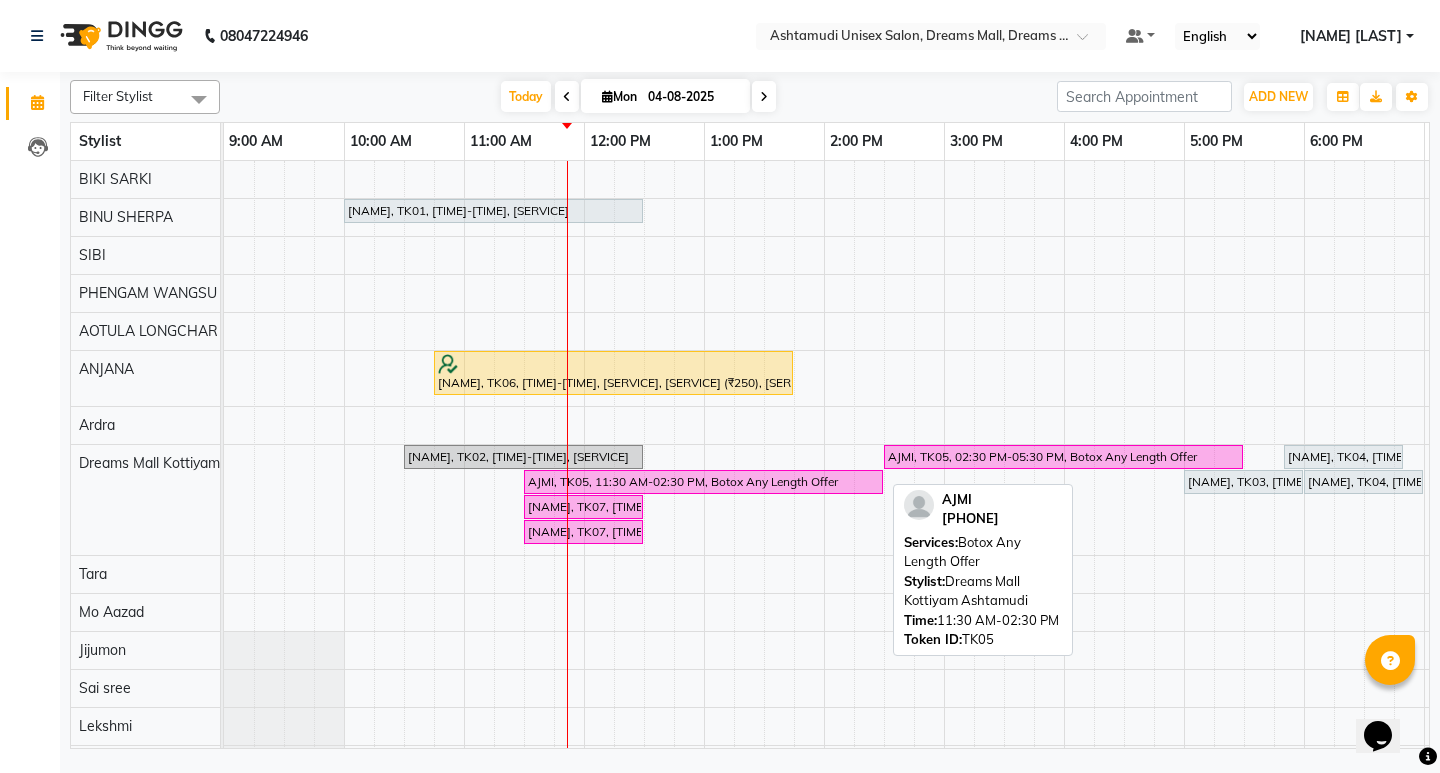 click on "AJMI, TK05, 11:30 AM-02:30 PM, Botox Any Length Offer" at bounding box center [703, 482] 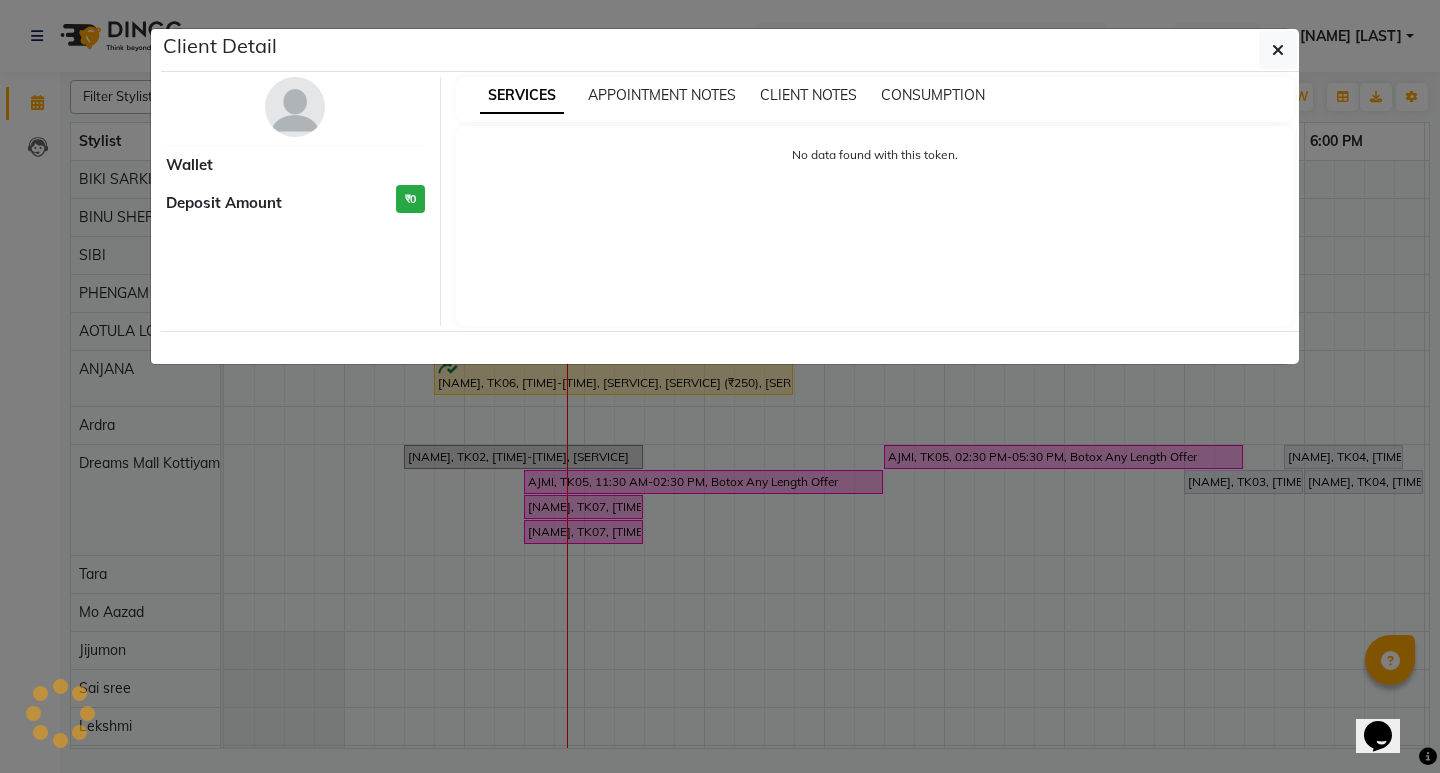 select on "6" 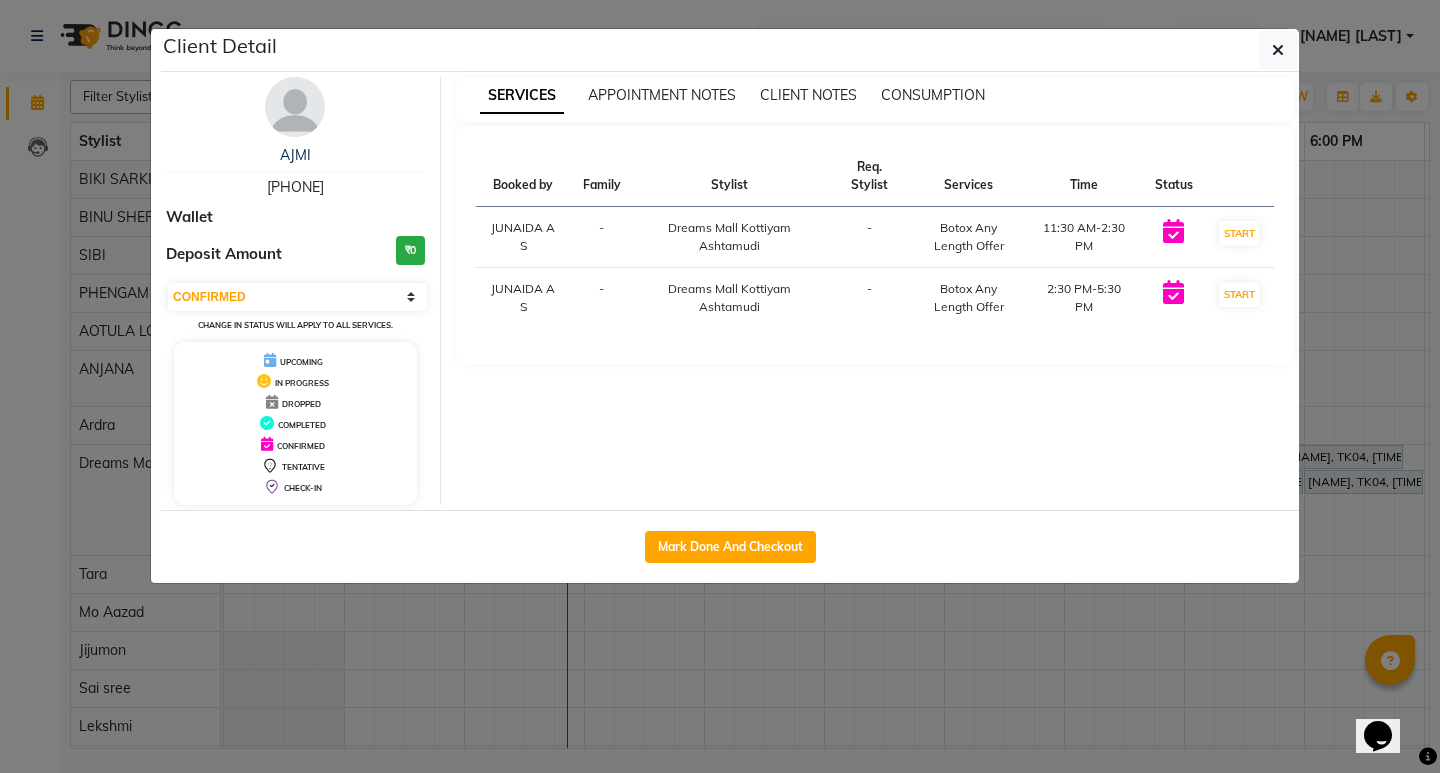 click on "Client Detail  AJMI    8078520752 Wallet Deposit Amount  ₹0  Select IN SERVICE CONFIRMED TENTATIVE CHECK IN MARK DONE DROPPED UPCOMING Change in status will apply to all services. UPCOMING IN PROGRESS DROPPED COMPLETED CONFIRMED TENTATIVE CHECK-IN SERVICES APPOINTMENT NOTES CLIENT NOTES CONSUMPTION Booked by Family Stylist Req. Stylist Services Time Status  JUNAIDA A S  - Dreams Mall Kottiyam Ashtamudi -  Botox Any Length Offer   11:30 AM-2:30 PM   START   JUNAIDA A S  - Dreams Mall Kottiyam Ashtamudi -  Botox Any Length Offer   2:30 PM-5:30 PM   START   Mark Done And Checkout" 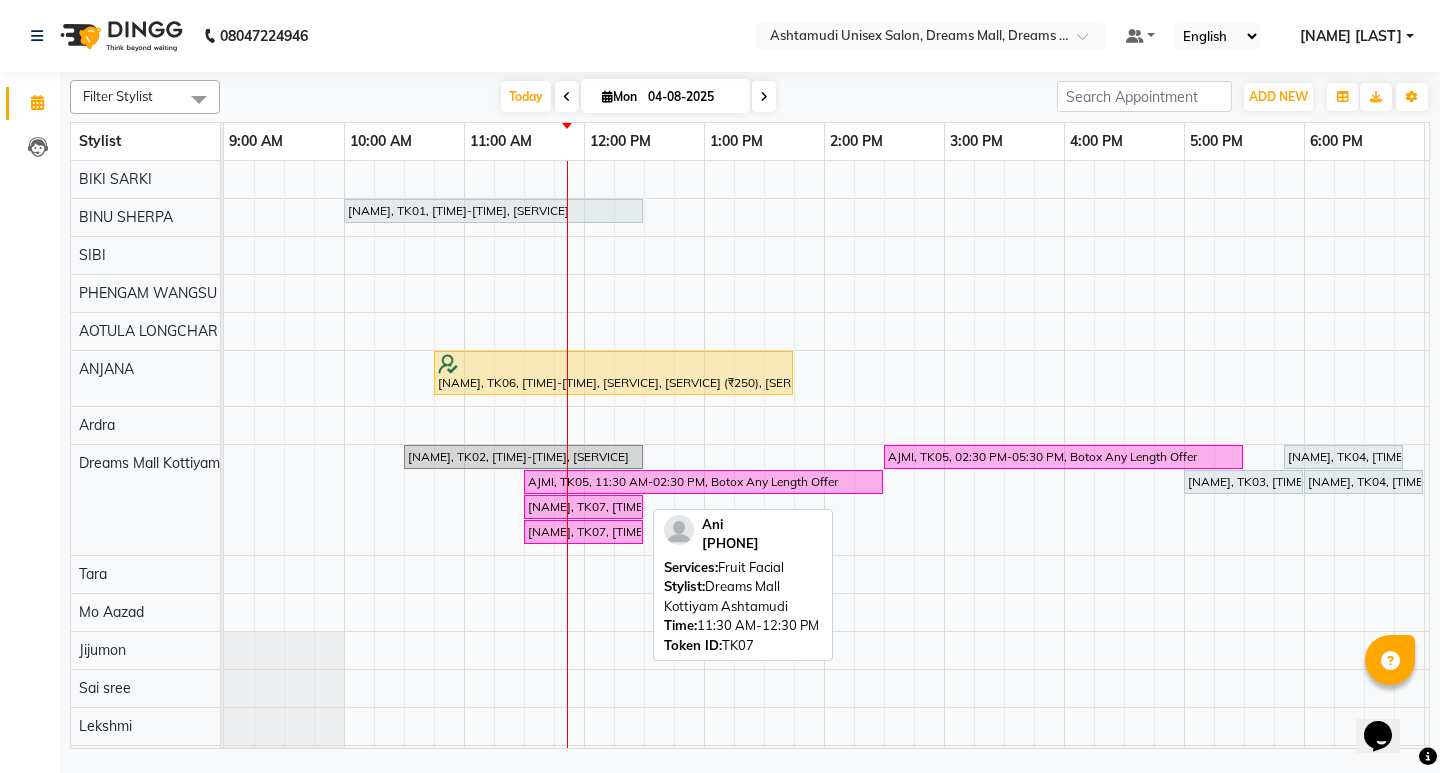 click on "Ani, TK07, 11:30 AM-12:30 PM, Fruit Facial" at bounding box center (583, 507) 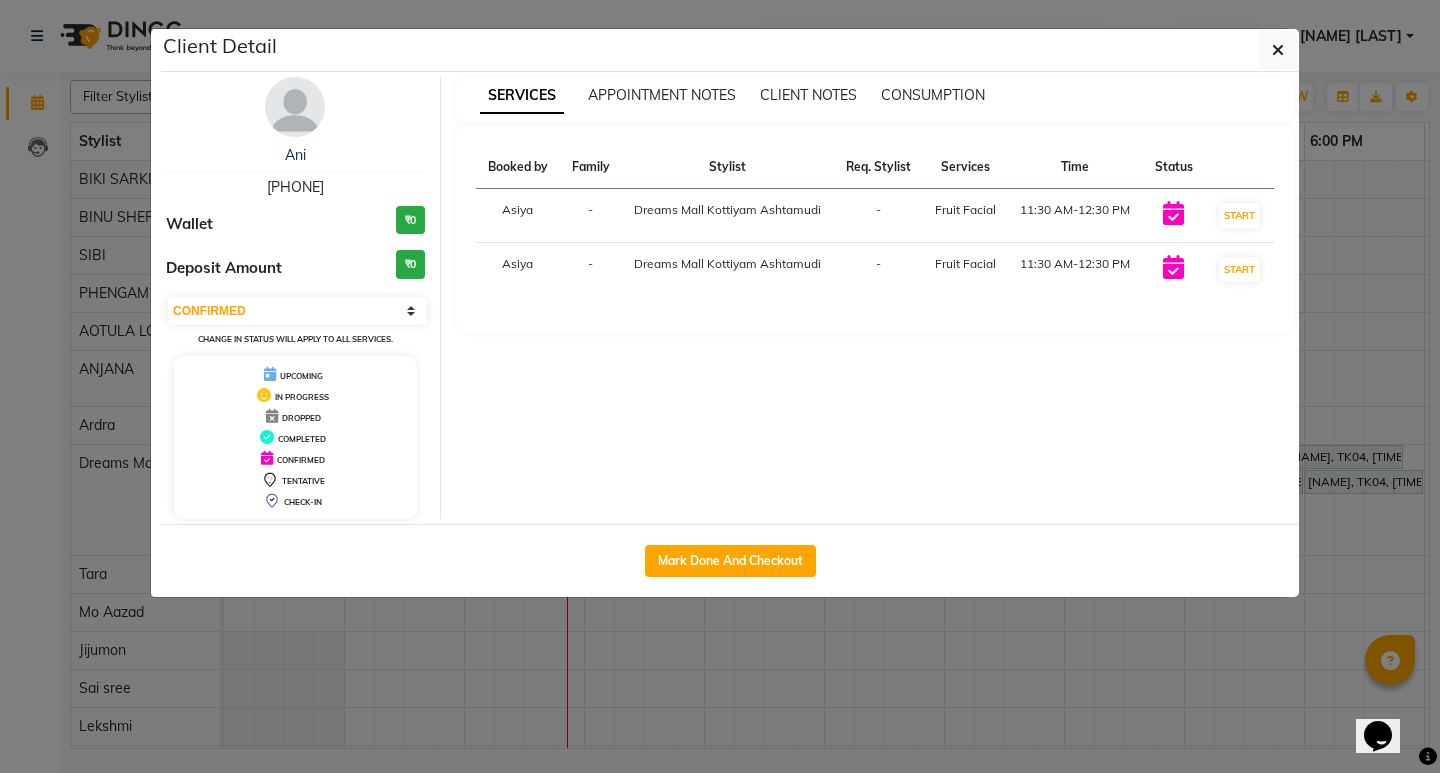 click on "Client Detail  Ani    7012708512 Wallet ₹0 Deposit Amount  ₹0  Select IN SERVICE CONFIRMED TENTATIVE CHECK IN MARK DONE DROPPED UPCOMING Change in status will apply to all services. UPCOMING IN PROGRESS DROPPED COMPLETED CONFIRMED TENTATIVE CHECK-IN SERVICES APPOINTMENT NOTES CLIENT NOTES CONSUMPTION Booked by Family Stylist Req. Stylist Services Time Status  Asiya  - Dreams Mall Kottiyam Ashtamudi -  Fruit Facial   11:30 AM-12:30 PM   START   Asiya  - Dreams Mall Kottiyam Ashtamudi -  Fruit Facial   11:30 AM-12:30 PM   START   Mark Done And Checkout" 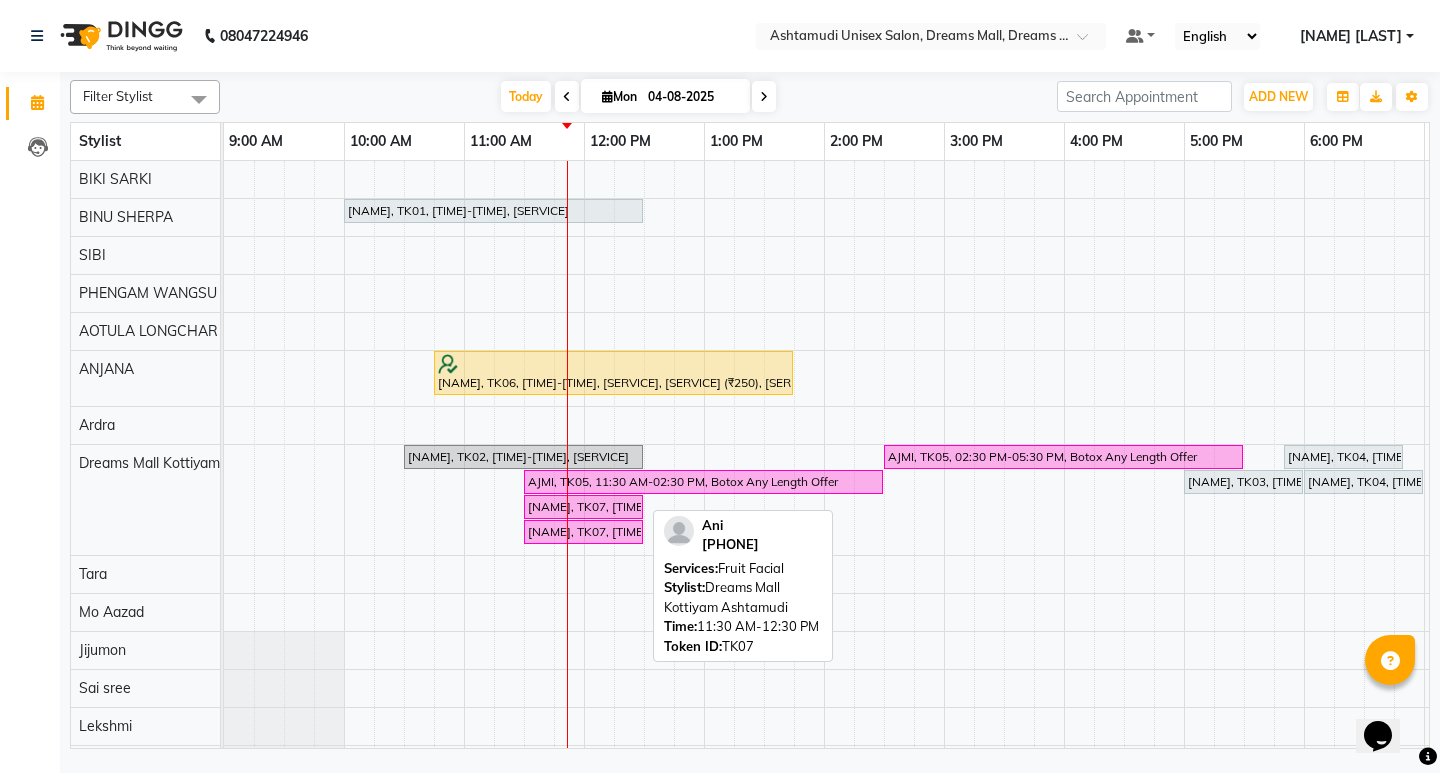 click on "Ani, TK07, 11:30 AM-12:30 PM, Fruit Facial" at bounding box center [583, 532] 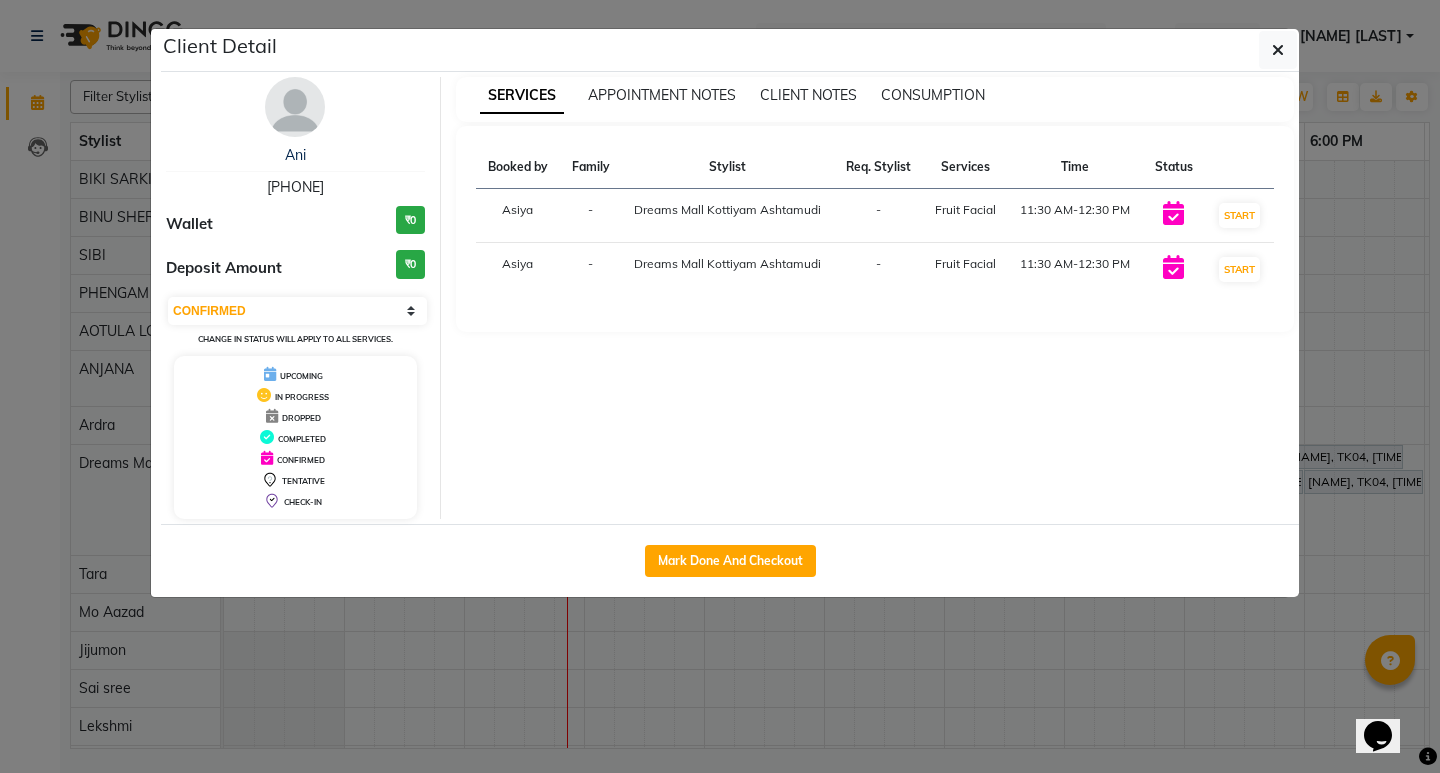 click on "Client Detail  Ani    7012708512 Wallet ₹0 Deposit Amount  ₹0  Select IN SERVICE CONFIRMED TENTATIVE CHECK IN MARK DONE DROPPED UPCOMING Change in status will apply to all services. UPCOMING IN PROGRESS DROPPED COMPLETED CONFIRMED TENTATIVE CHECK-IN SERVICES APPOINTMENT NOTES CLIENT NOTES CONSUMPTION Booked by Family Stylist Req. Stylist Services Time Status  Asiya  - Dreams Mall Kottiyam Ashtamudi -  Fruit Facial   11:30 AM-12:30 PM   START   Asiya  - Dreams Mall Kottiyam Ashtamudi -  Fruit Facial   11:30 AM-12:30 PM   START   Mark Done And Checkout" 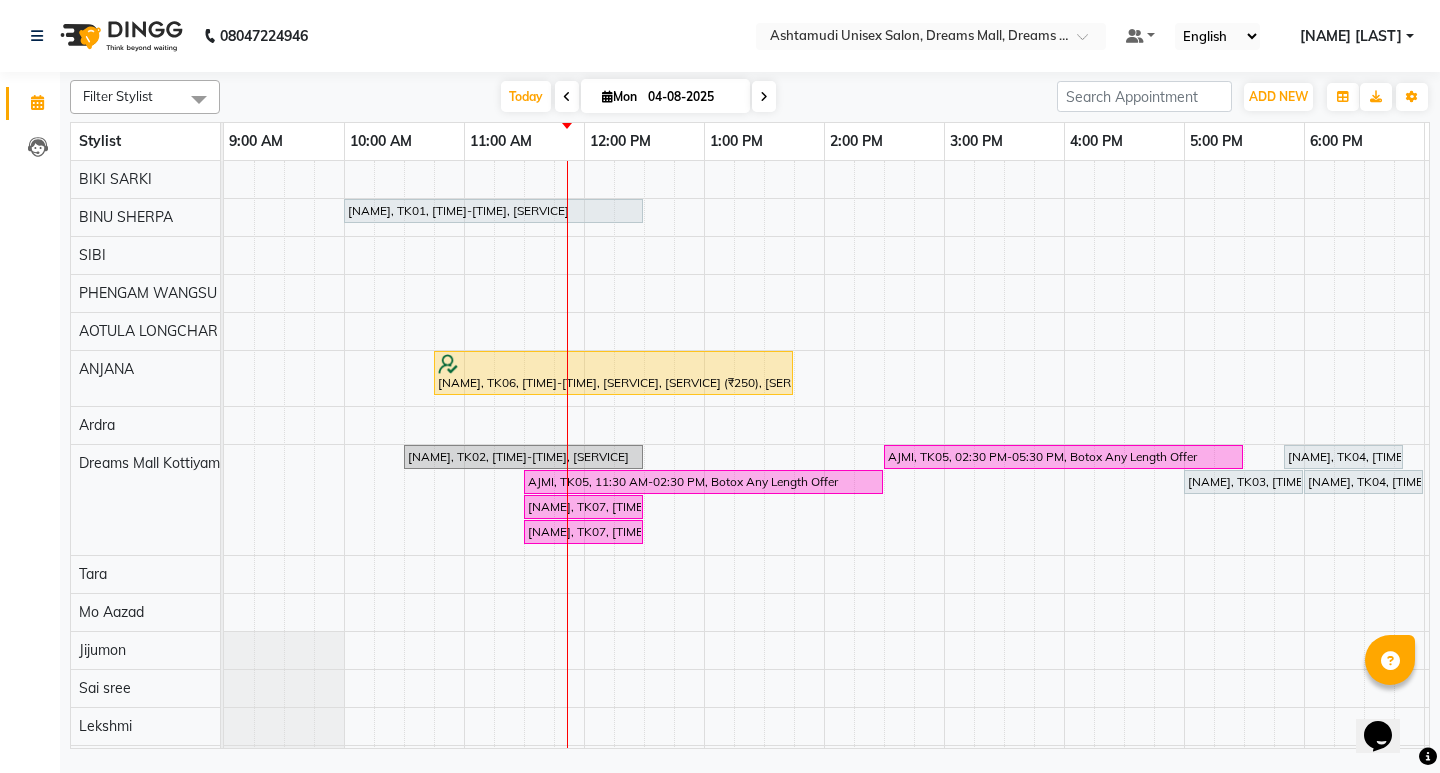 scroll, scrollTop: 0, scrollLeft: 73, axis: horizontal 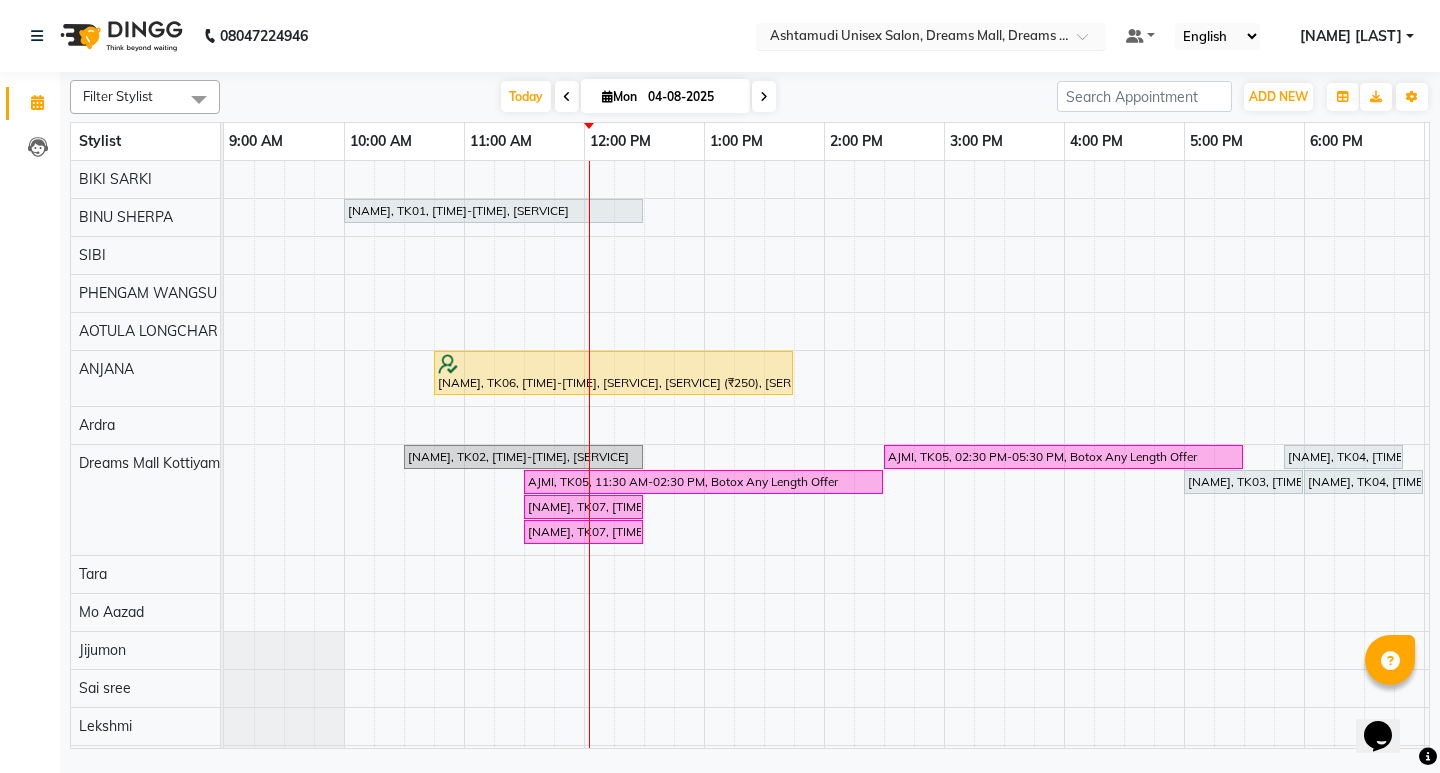 click at bounding box center [1089, 42] 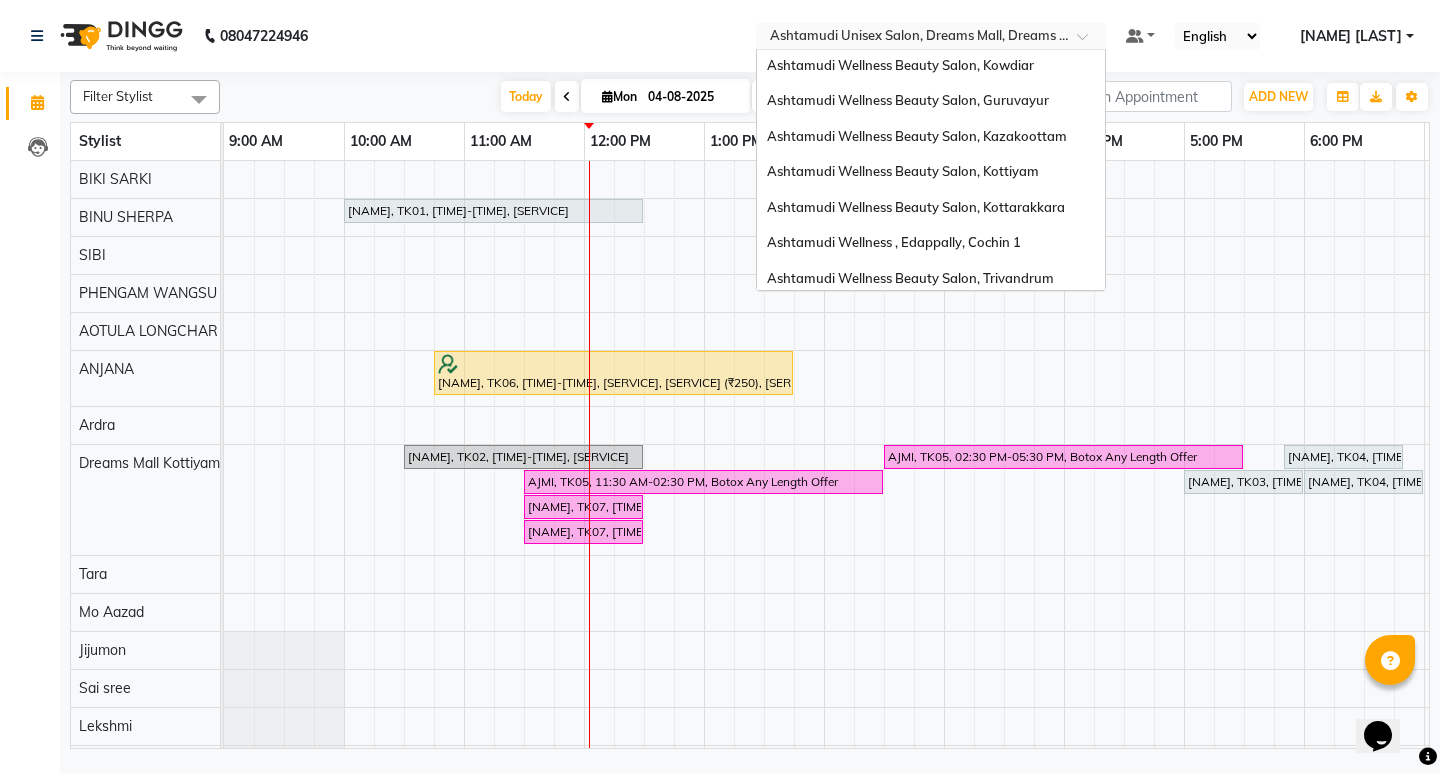 scroll, scrollTop: 0, scrollLeft: 0, axis: both 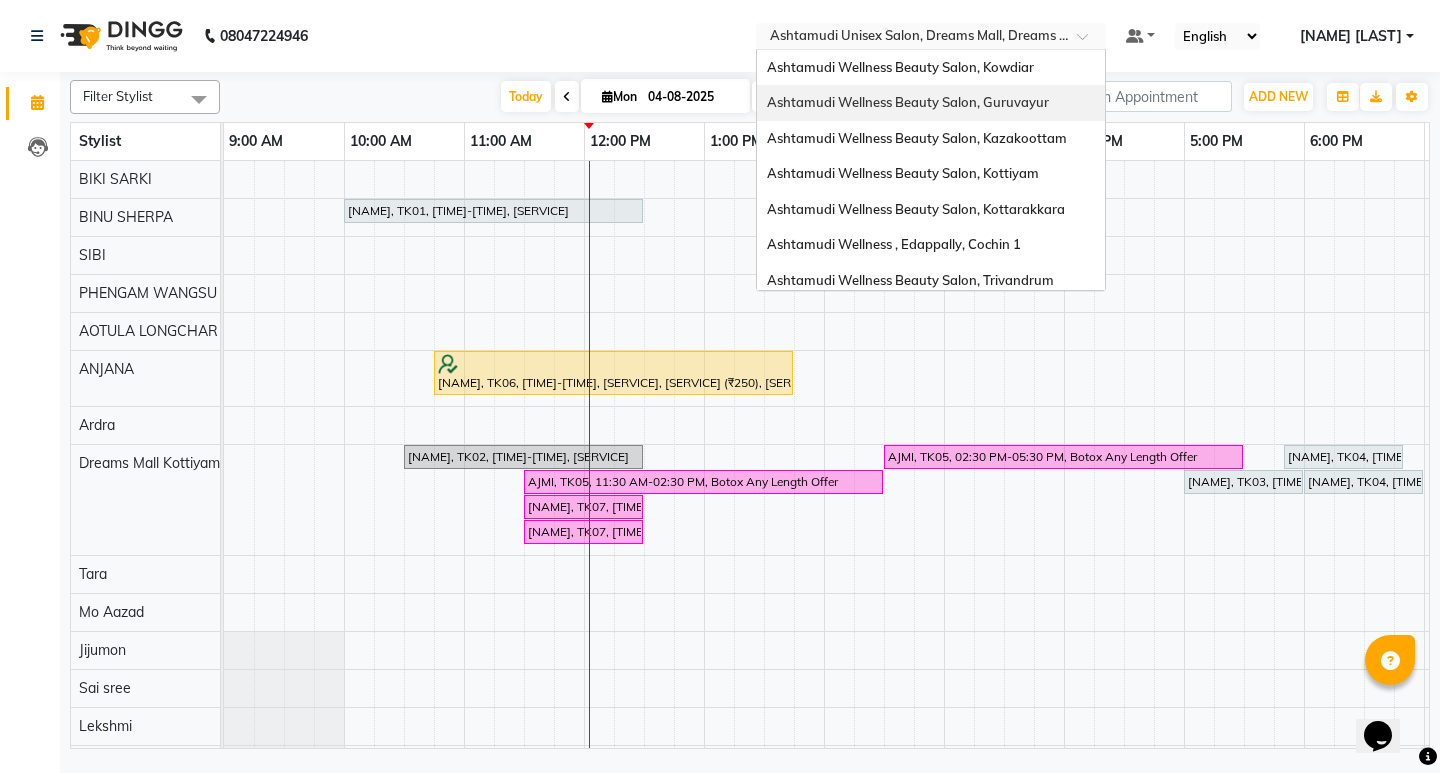 click on "Ashtamudi Wellness Beauty Salon, Guruvayur" at bounding box center [908, 102] 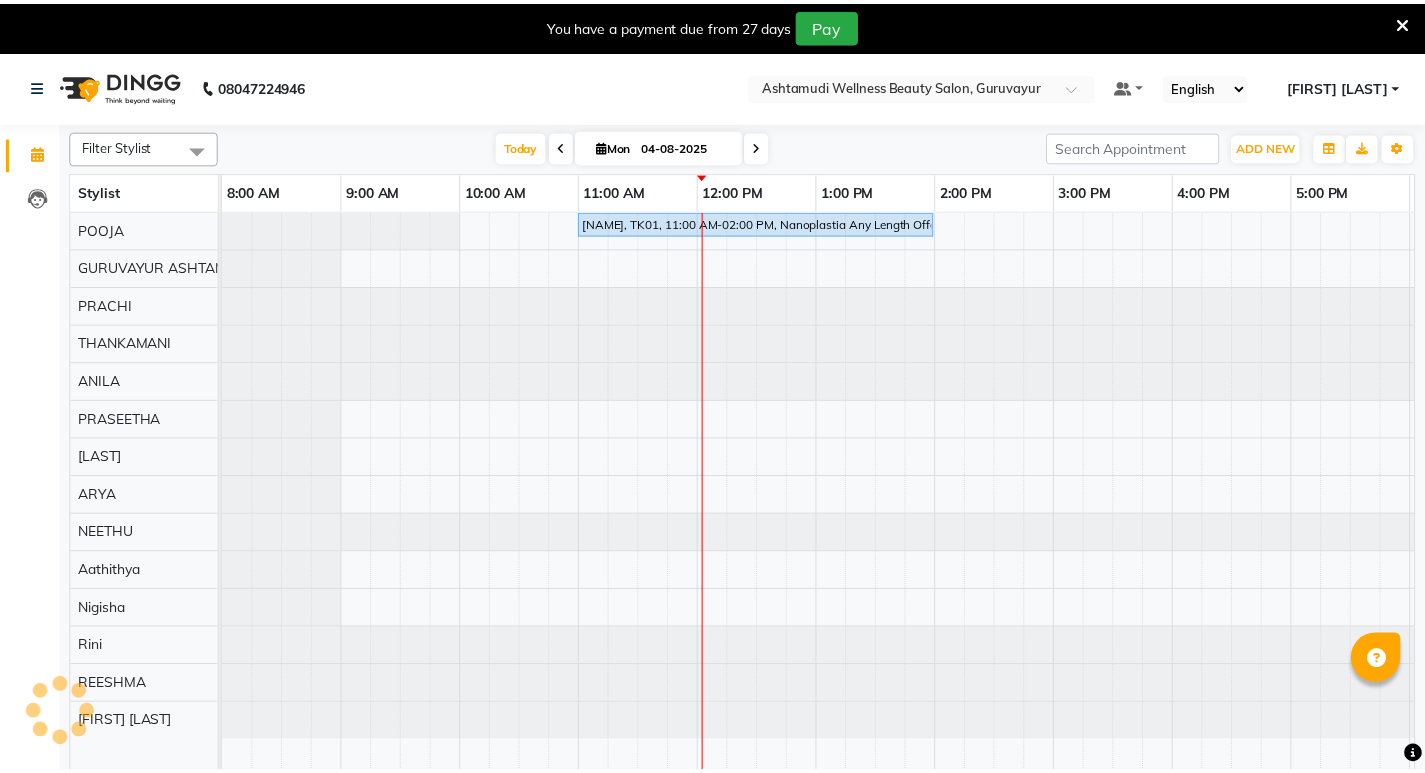 scroll, scrollTop: 0, scrollLeft: 0, axis: both 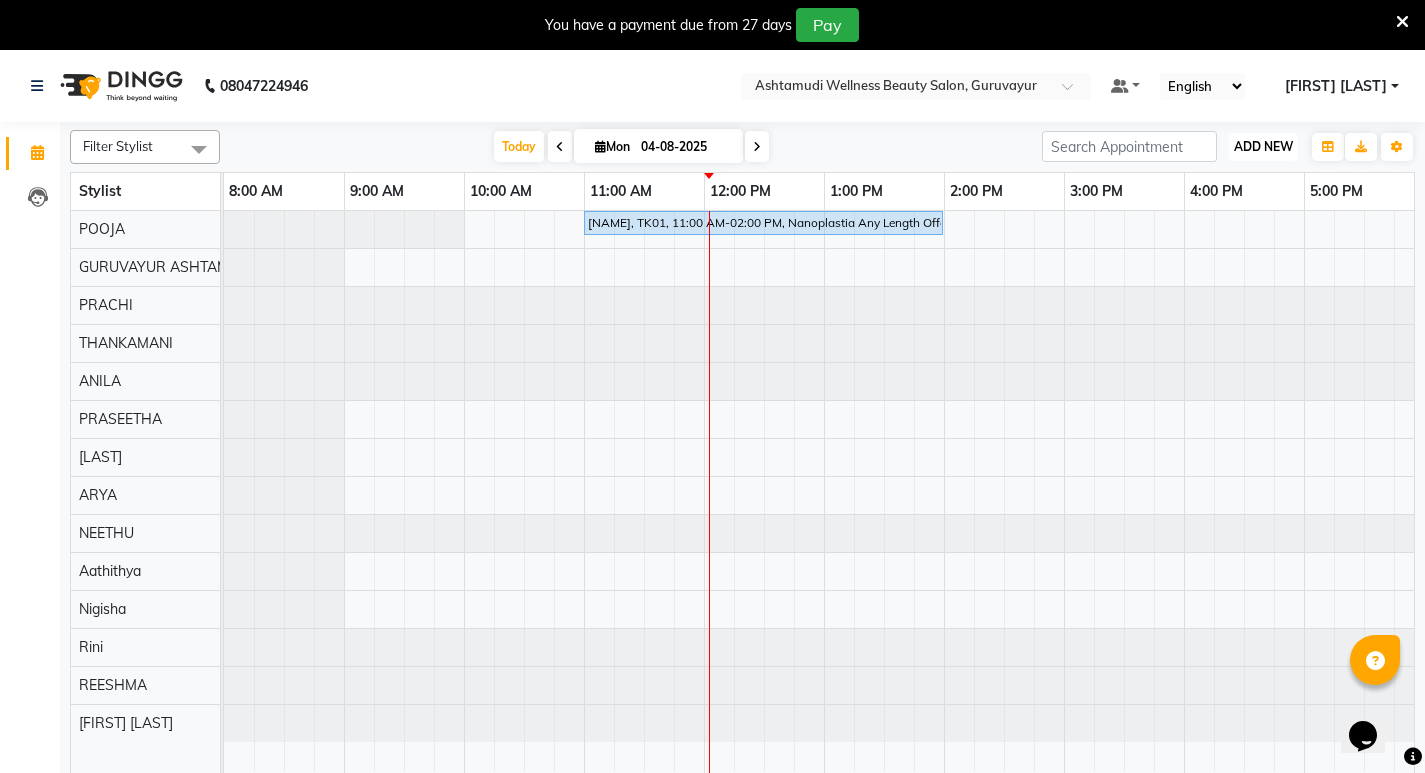 click on "ADD NEW" at bounding box center (1263, 146) 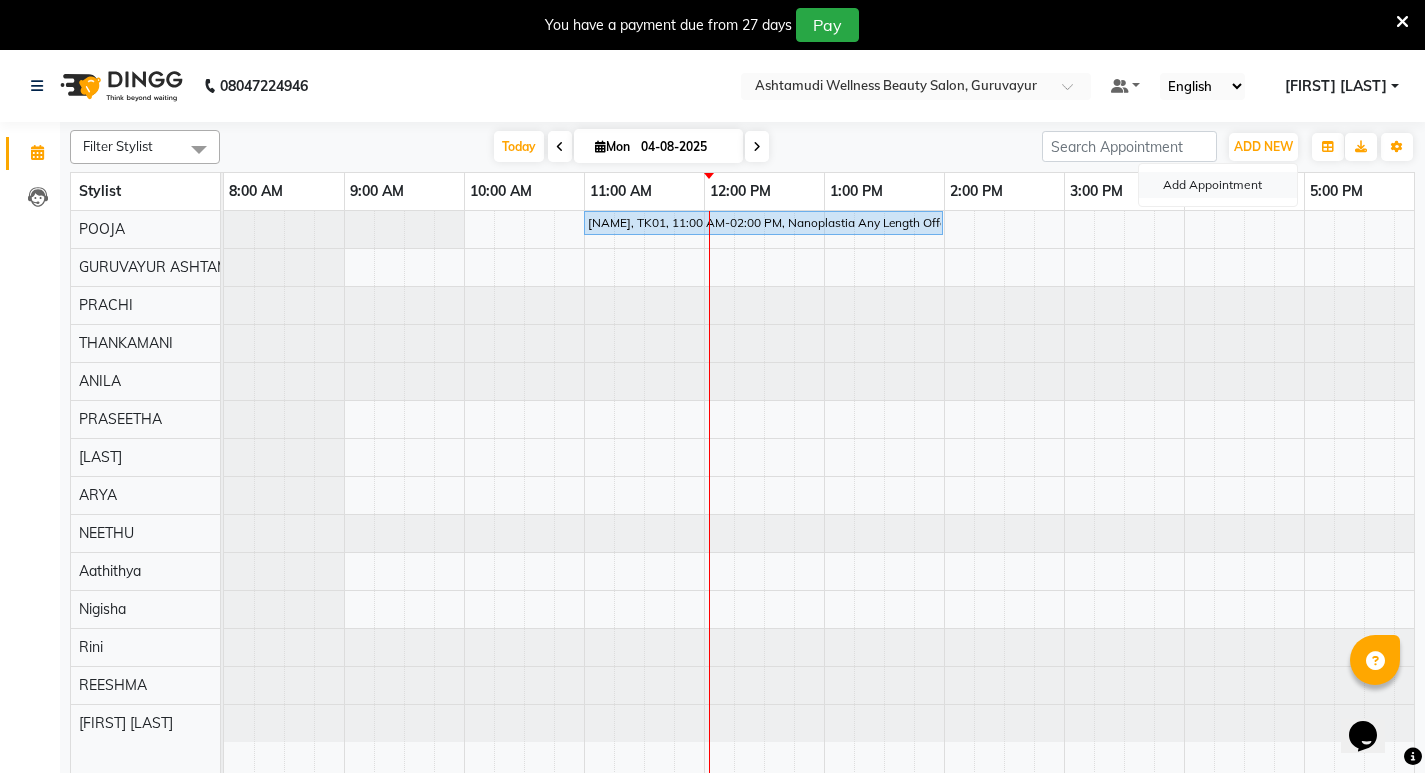 click on "Add Appointment" at bounding box center (1218, 185) 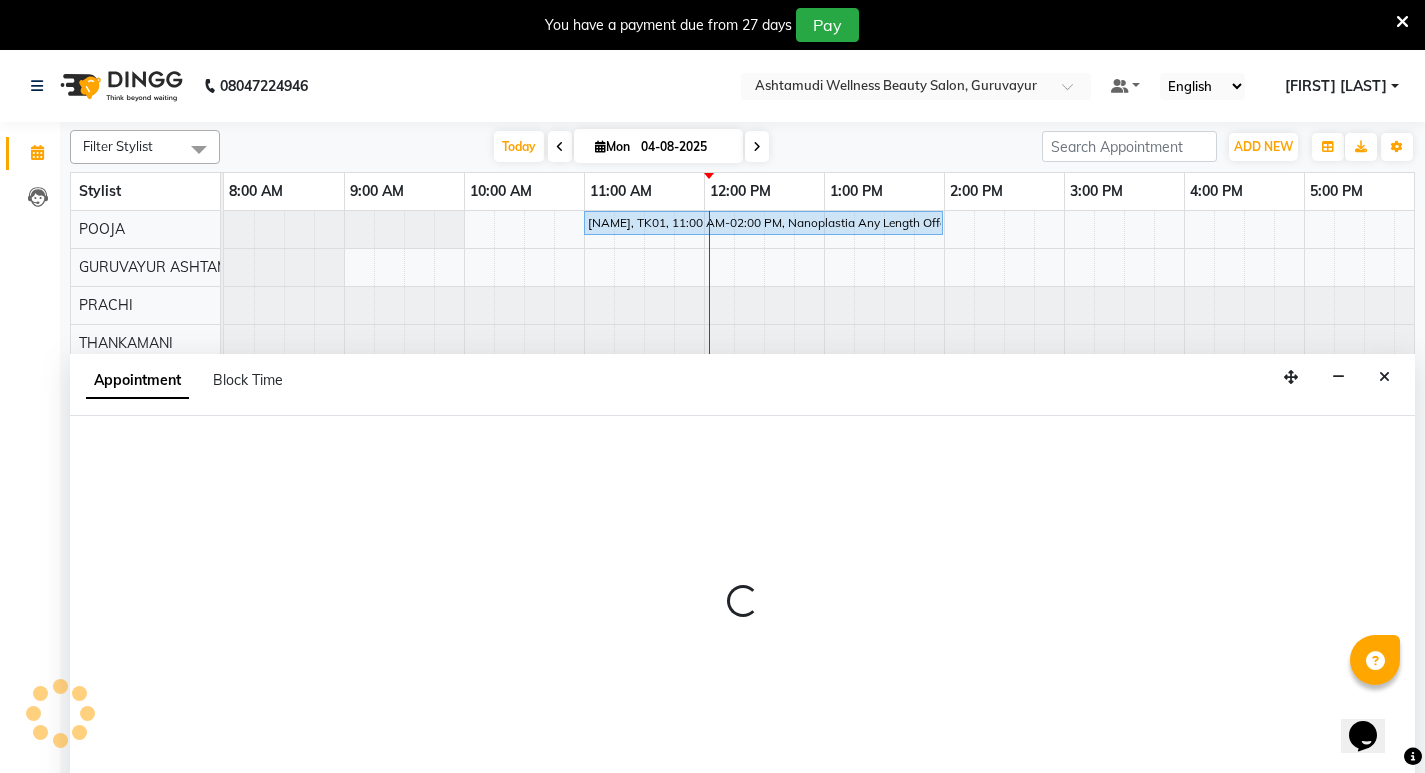 scroll, scrollTop: 50, scrollLeft: 0, axis: vertical 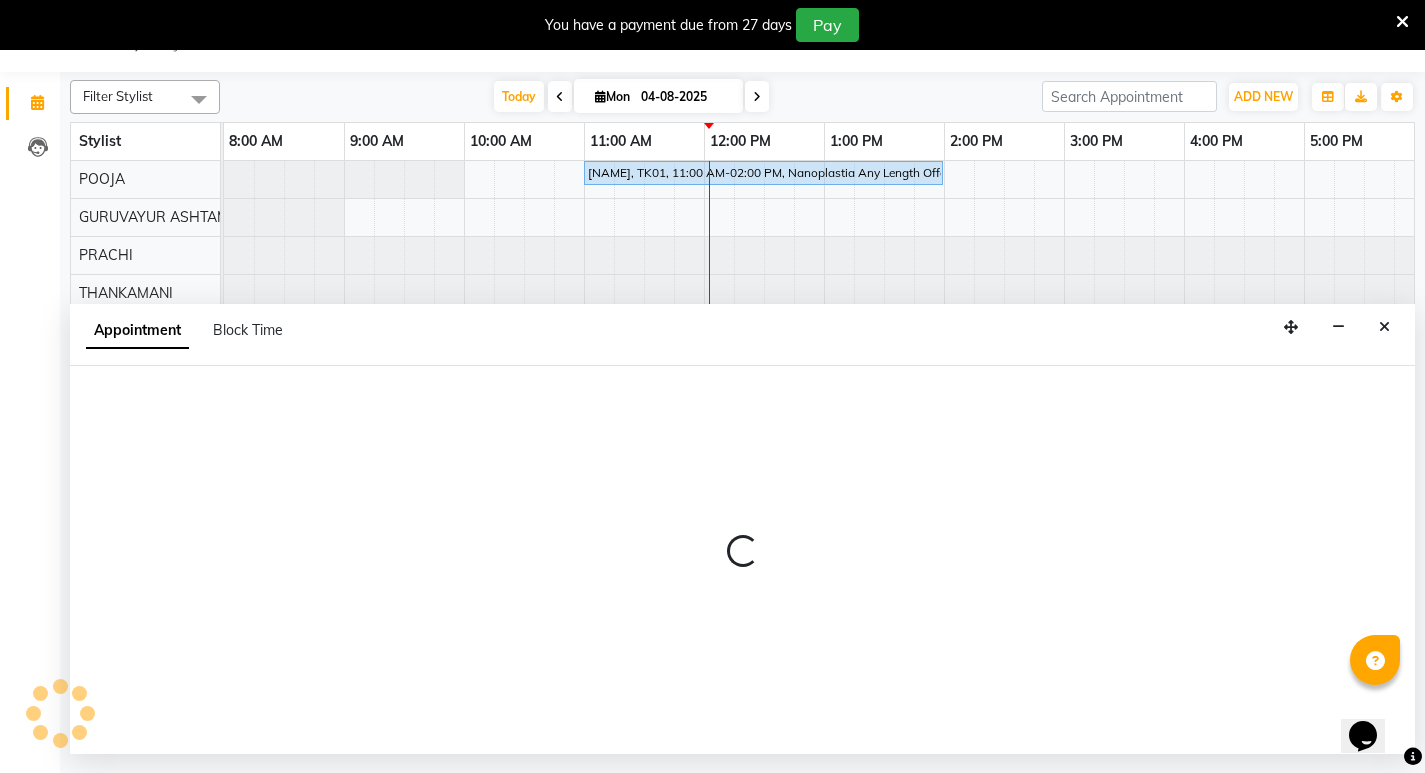 select on "540" 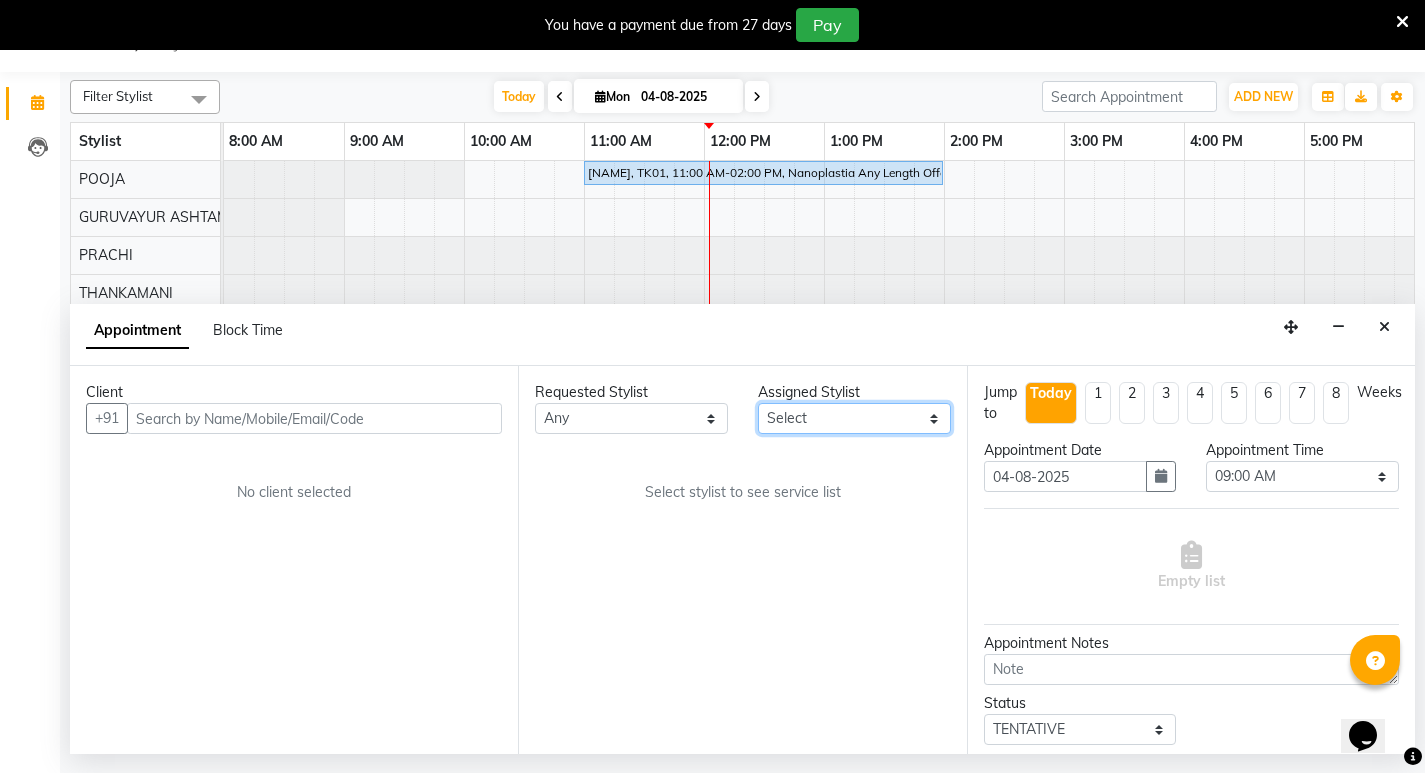 click on "Select Aathithya ANILA Anjana Das ARYA GURUVAYUR ASHTAMUDI NEETHU Nigisha POOJA PRACHI PRASEETHA REESHMA  Rini SMITHA THANKAMANI" at bounding box center [854, 418] 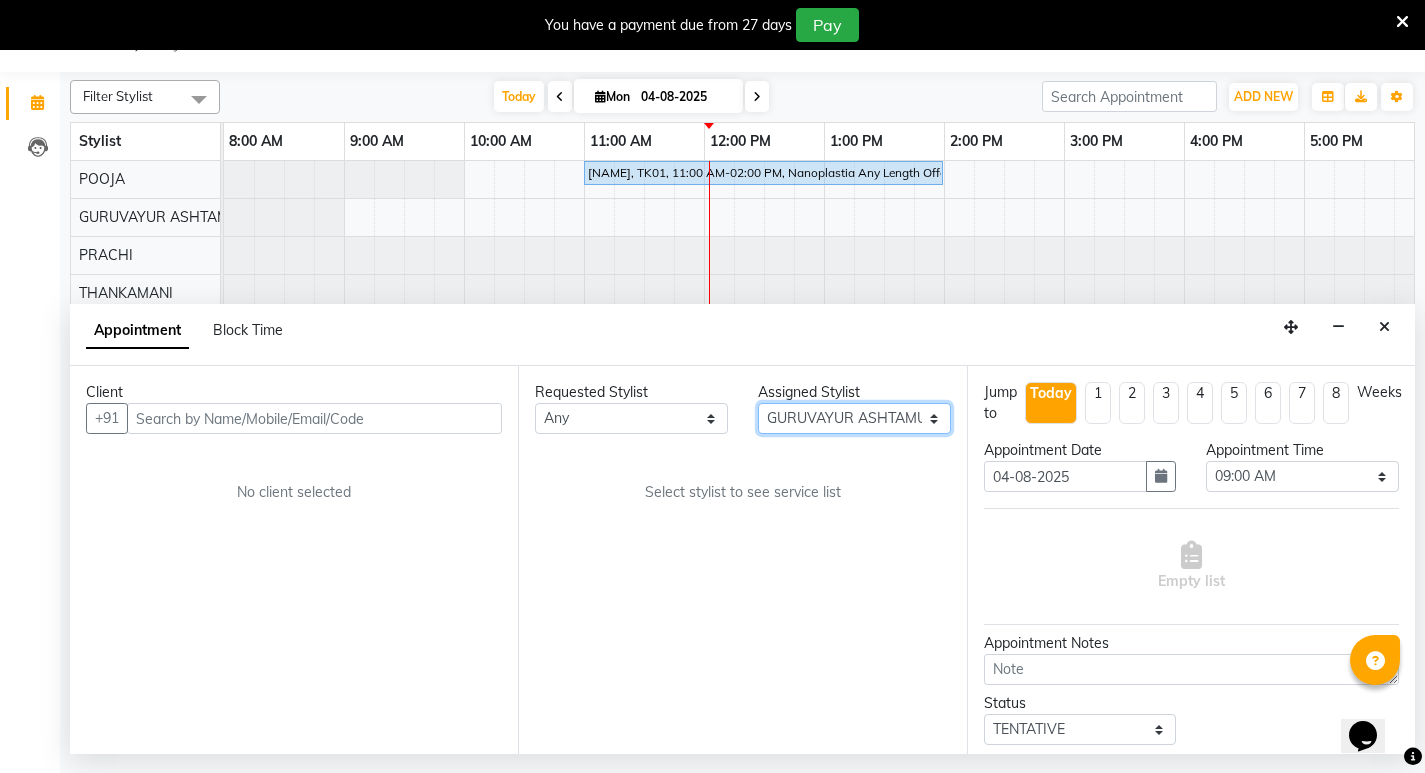 click on "Select Aathithya ANILA Anjana Das ARYA GURUVAYUR ASHTAMUDI NEETHU Nigisha POOJA PRACHI PRASEETHA REESHMA  Rini SMITHA THANKAMANI" at bounding box center [854, 418] 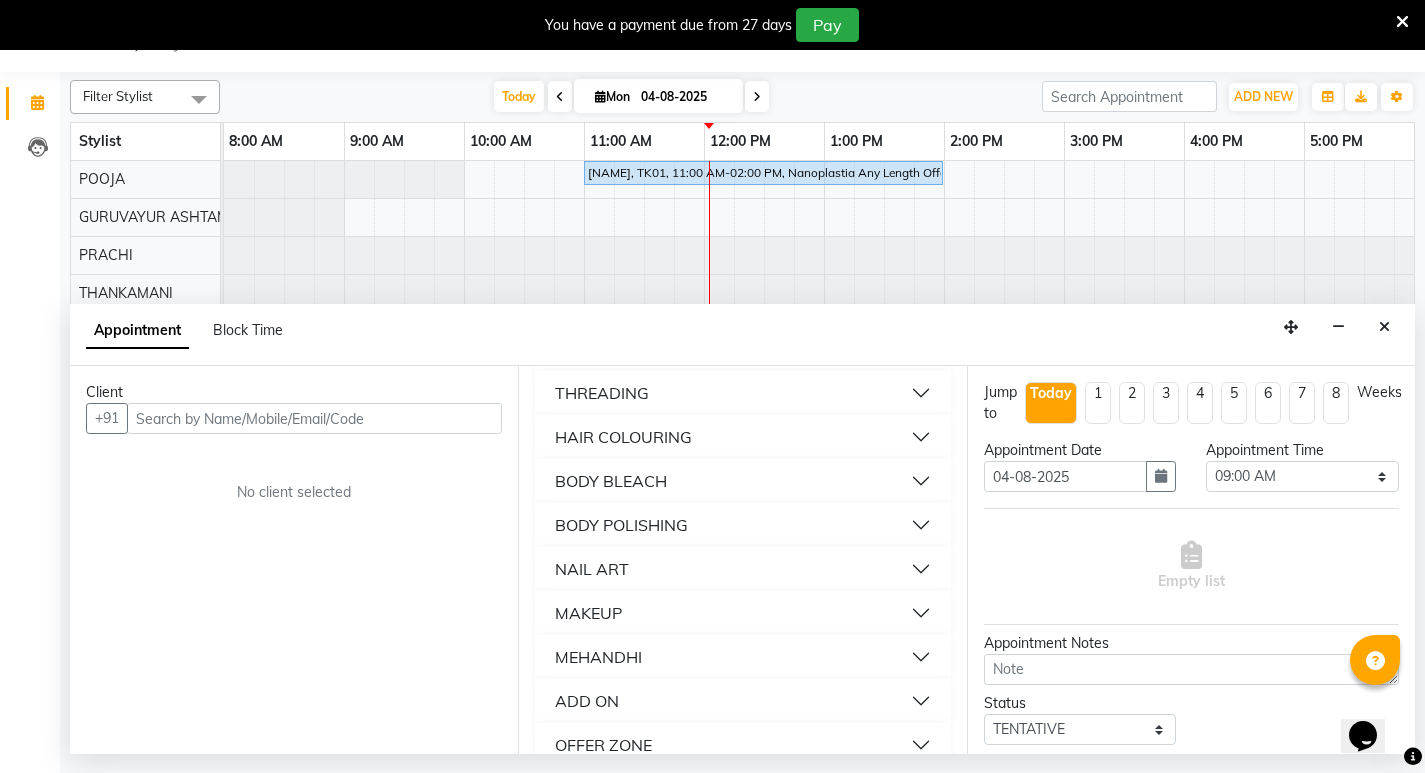 scroll, scrollTop: 1600, scrollLeft: 0, axis: vertical 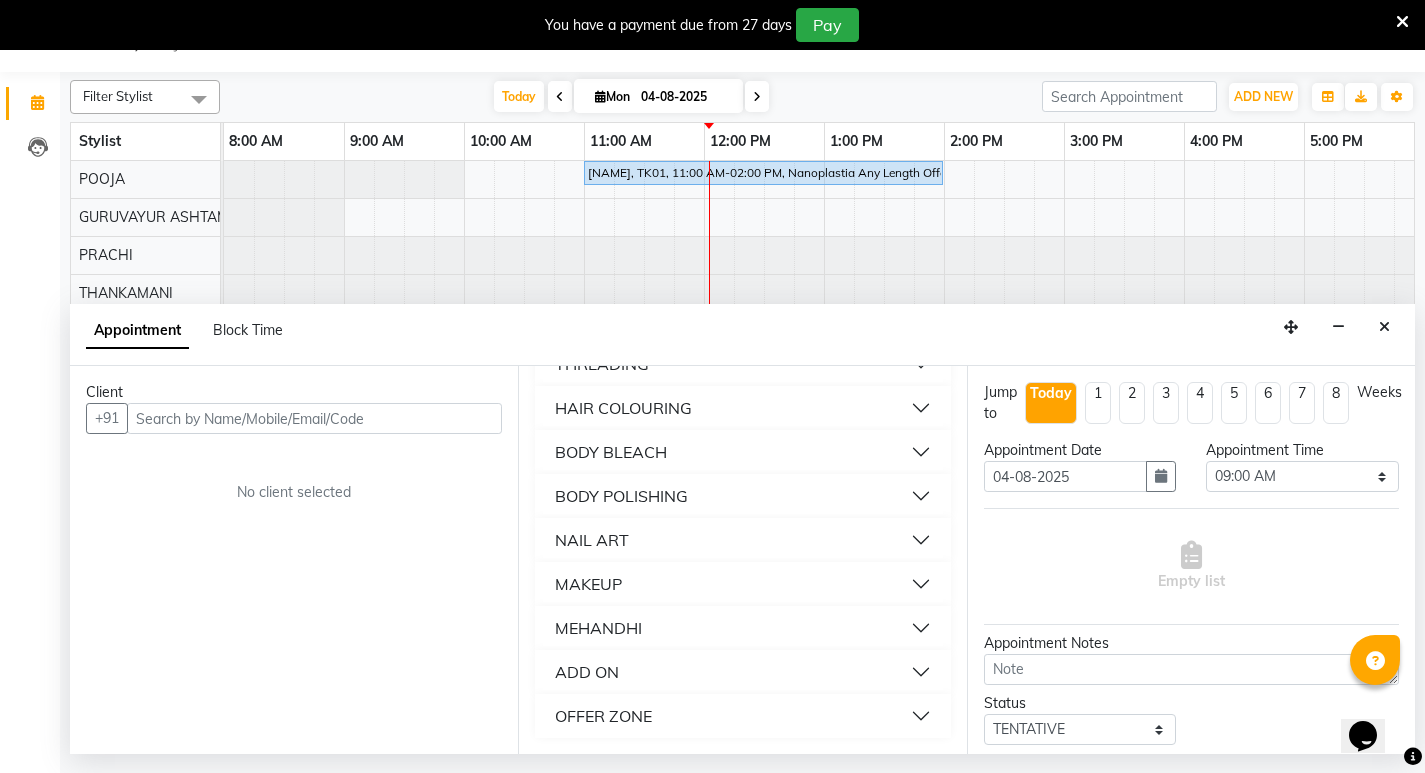 click on "NAIL ART" at bounding box center (742, 540) 